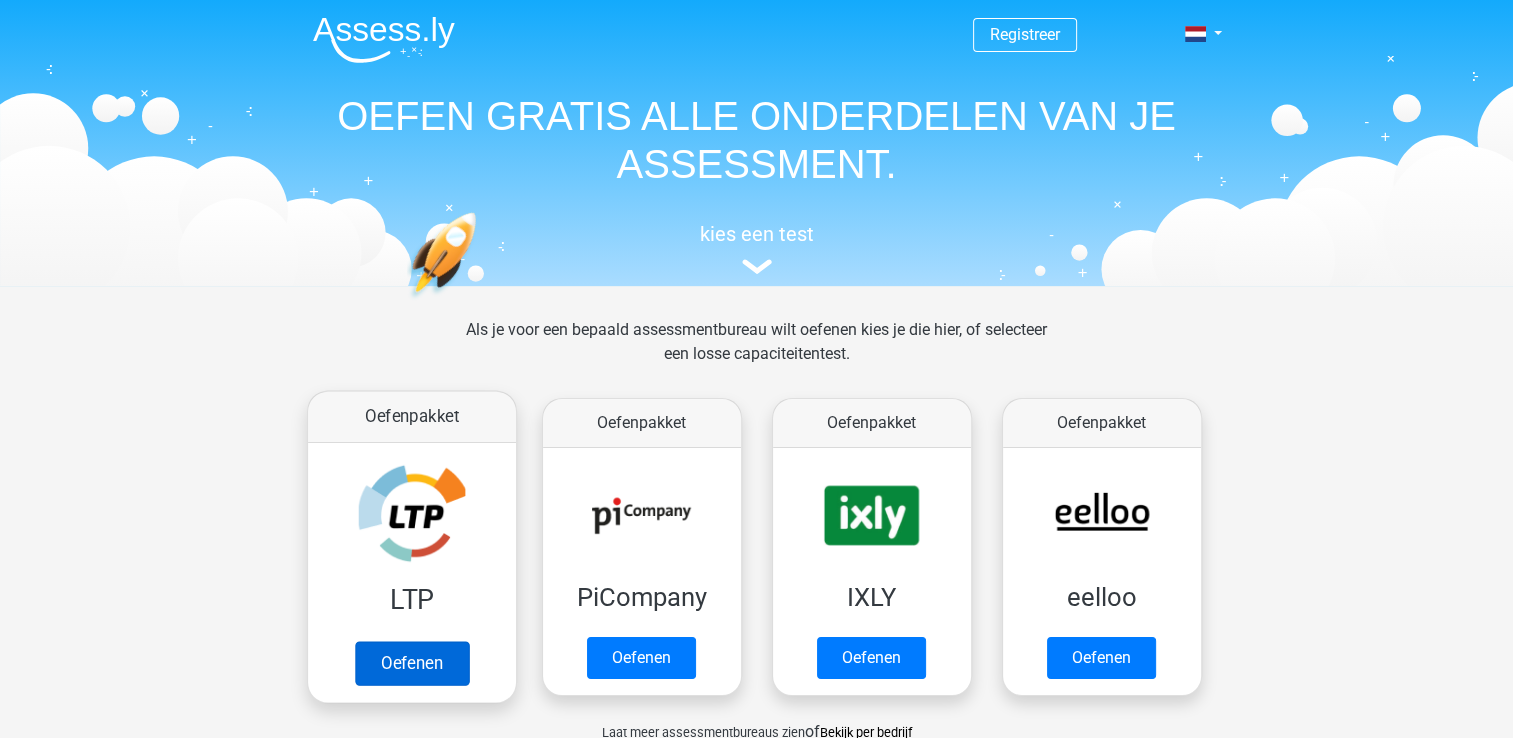 scroll, scrollTop: 100, scrollLeft: 0, axis: vertical 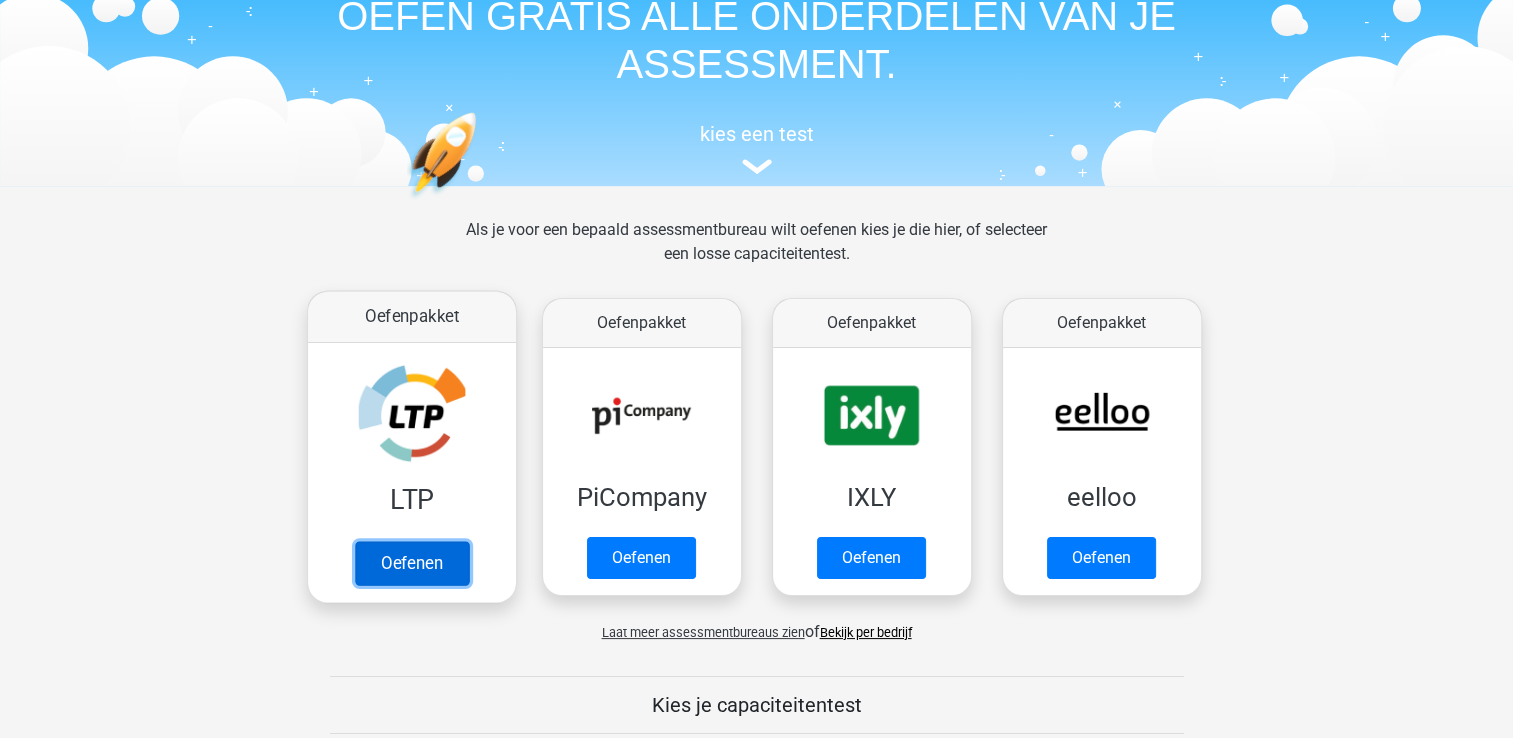 click on "Oefenen" at bounding box center [411, 563] 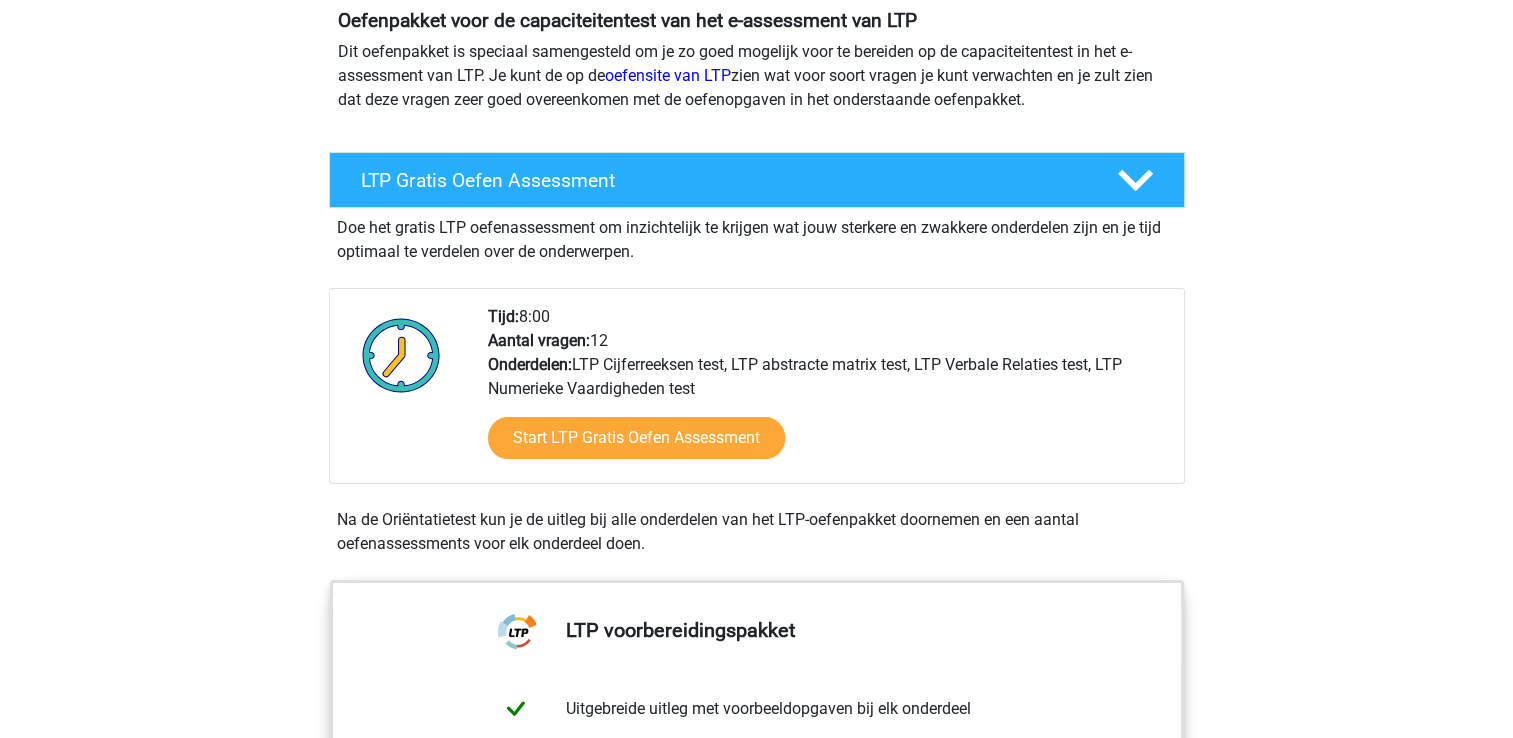 scroll, scrollTop: 200, scrollLeft: 0, axis: vertical 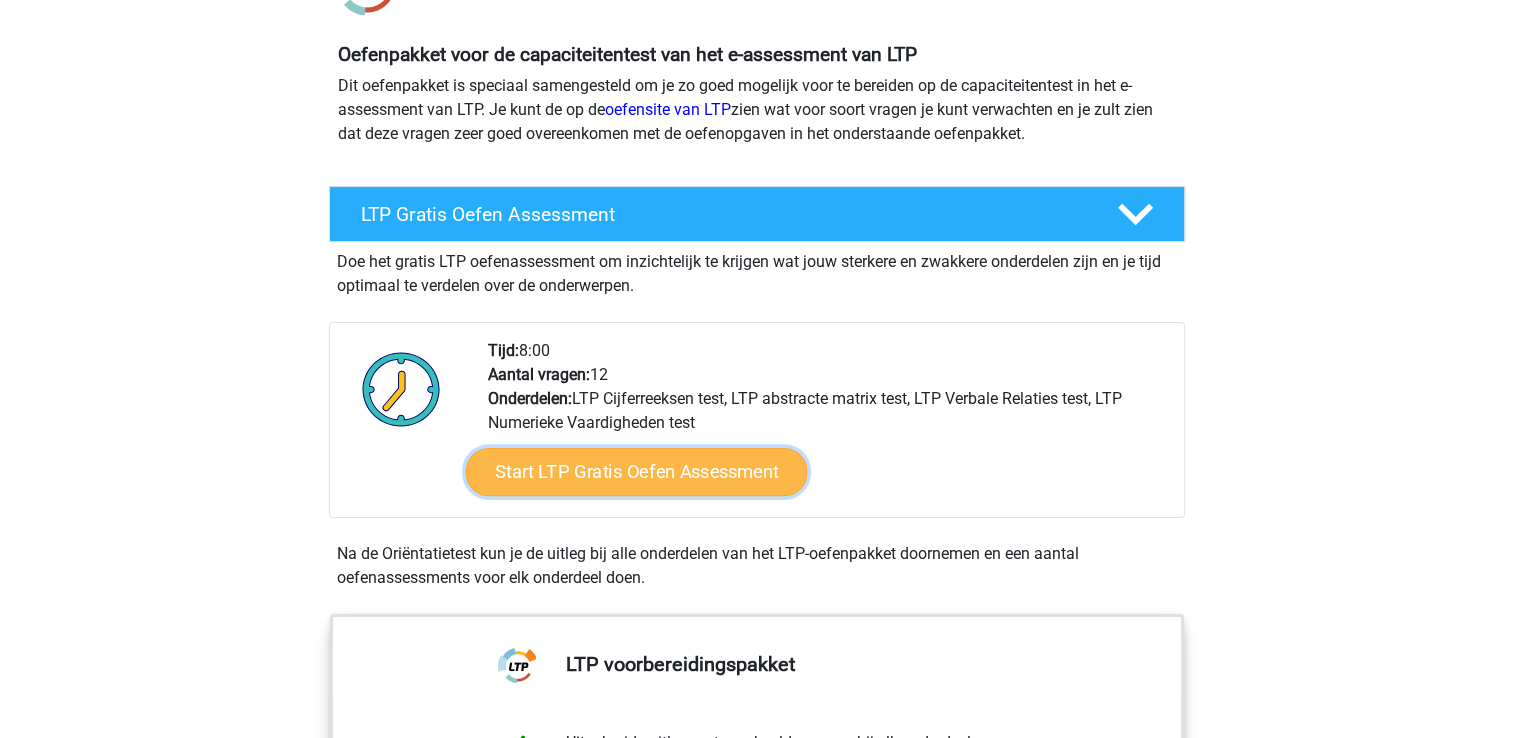 click on "Start LTP Gratis Oefen Assessment" at bounding box center [636, 472] 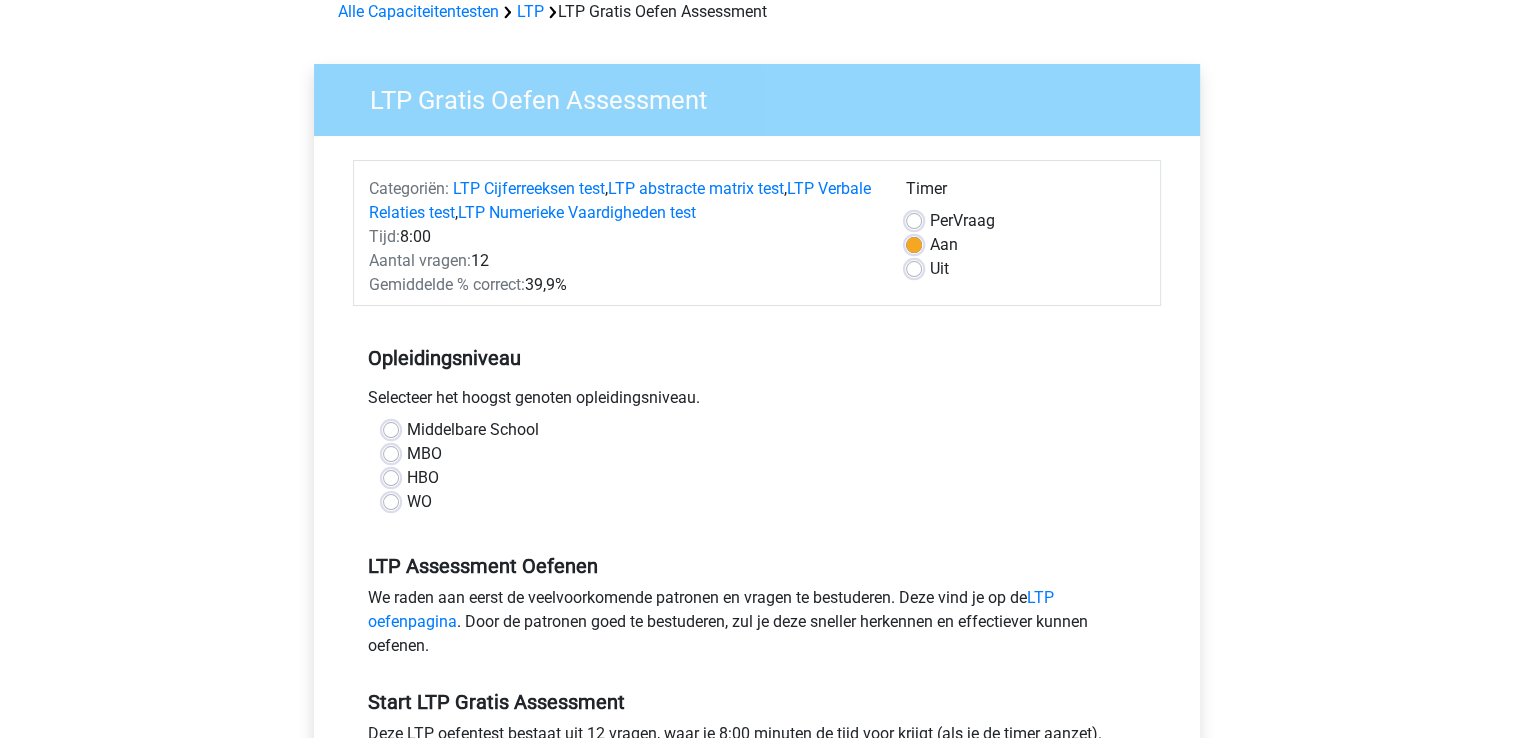 scroll, scrollTop: 200, scrollLeft: 0, axis: vertical 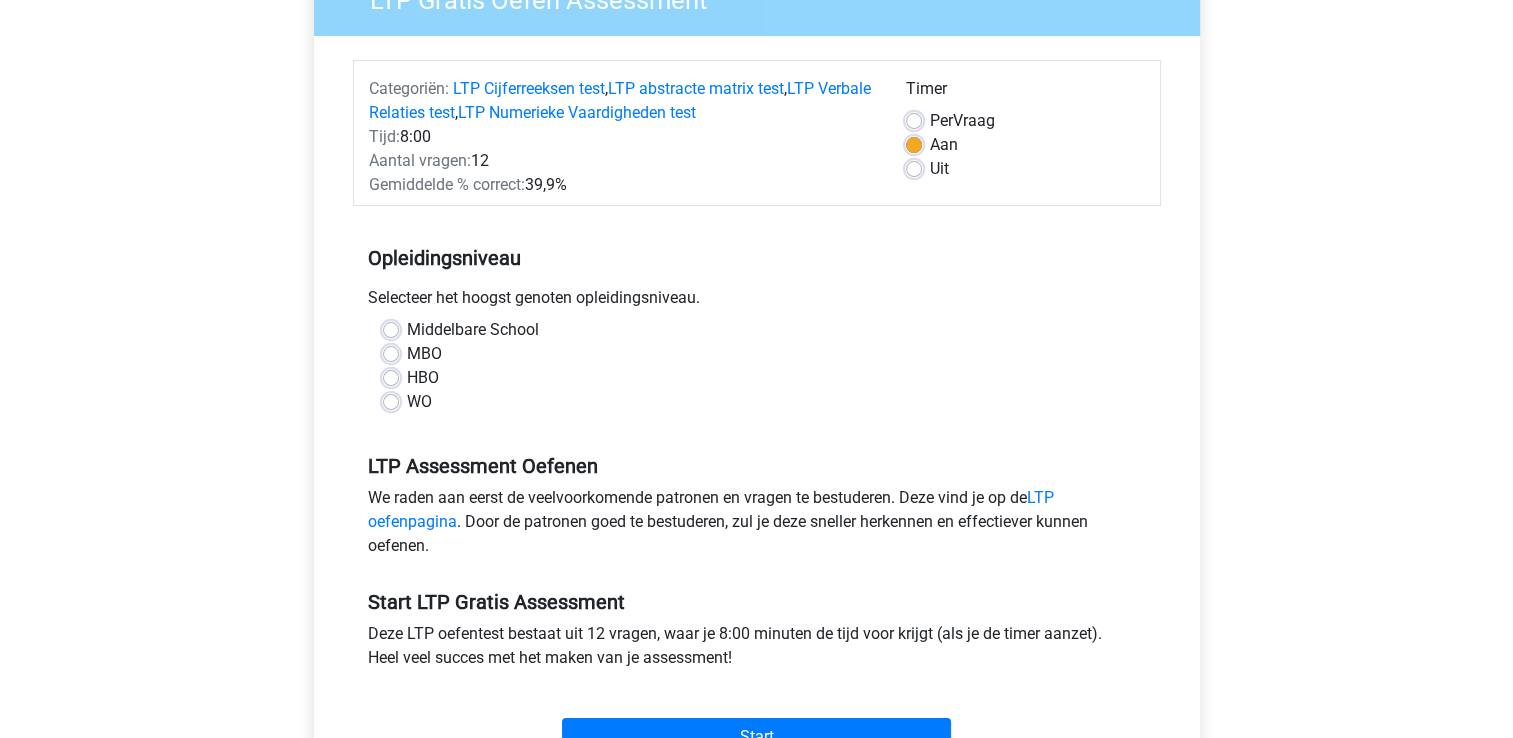 click on "WO" at bounding box center (419, 402) 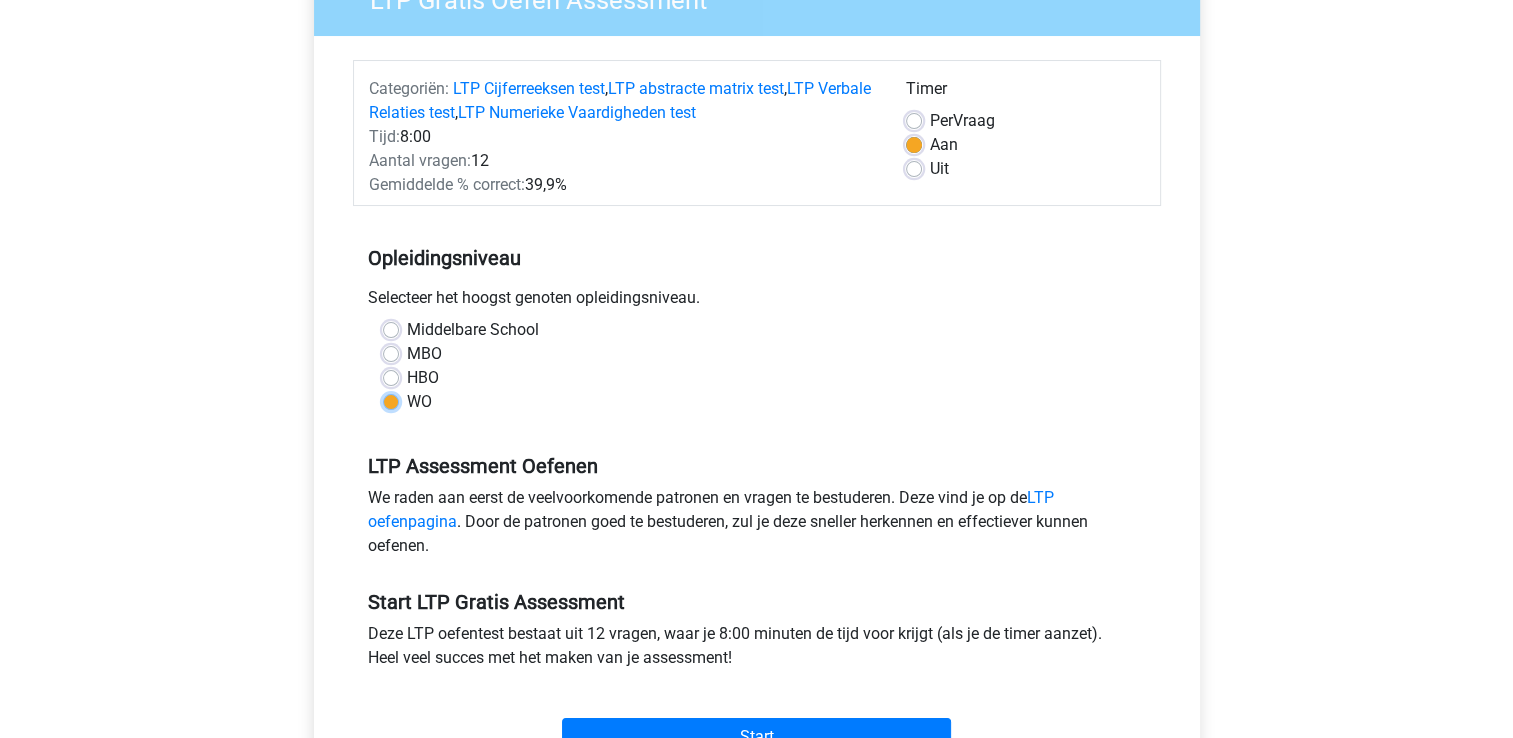 click on "WO" at bounding box center [391, 400] 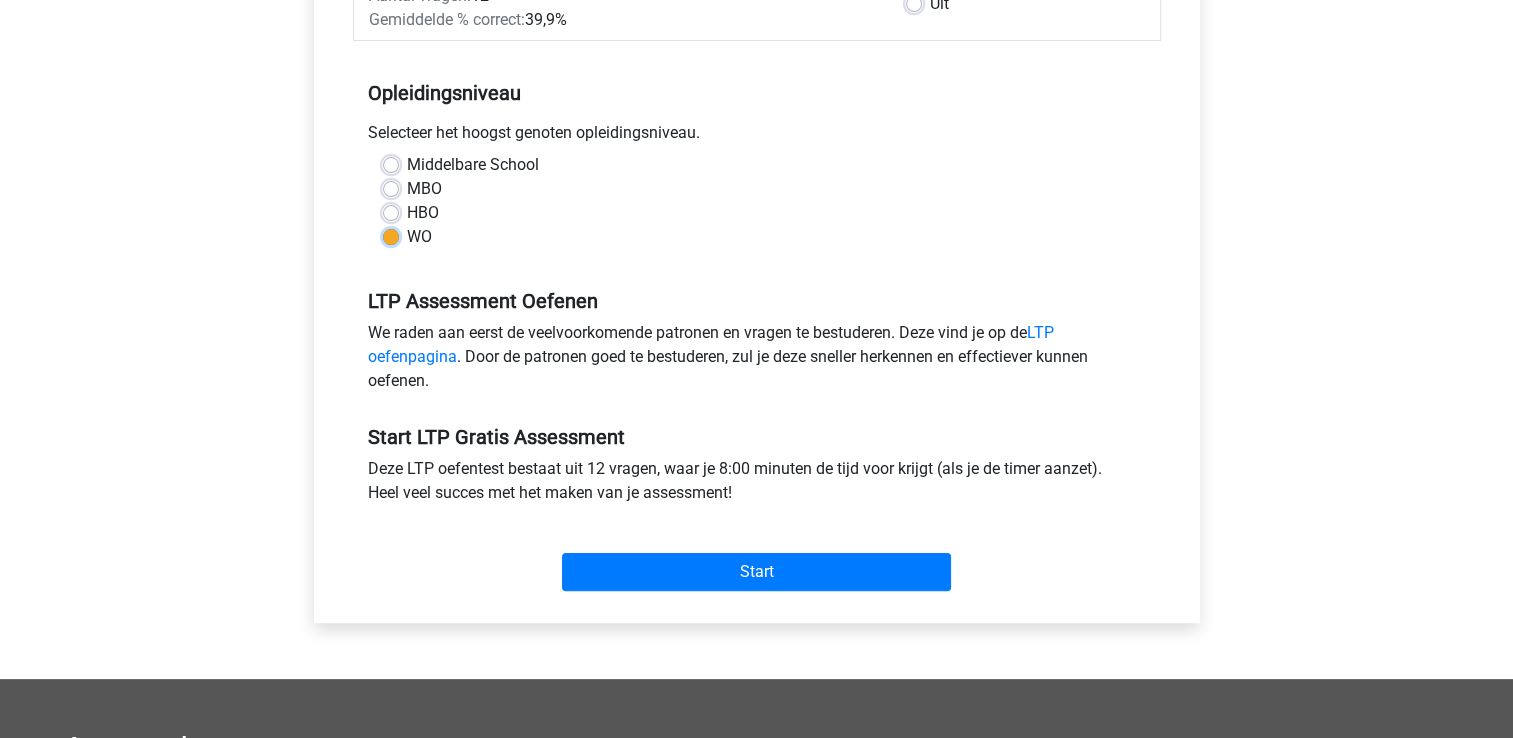 scroll, scrollTop: 400, scrollLeft: 0, axis: vertical 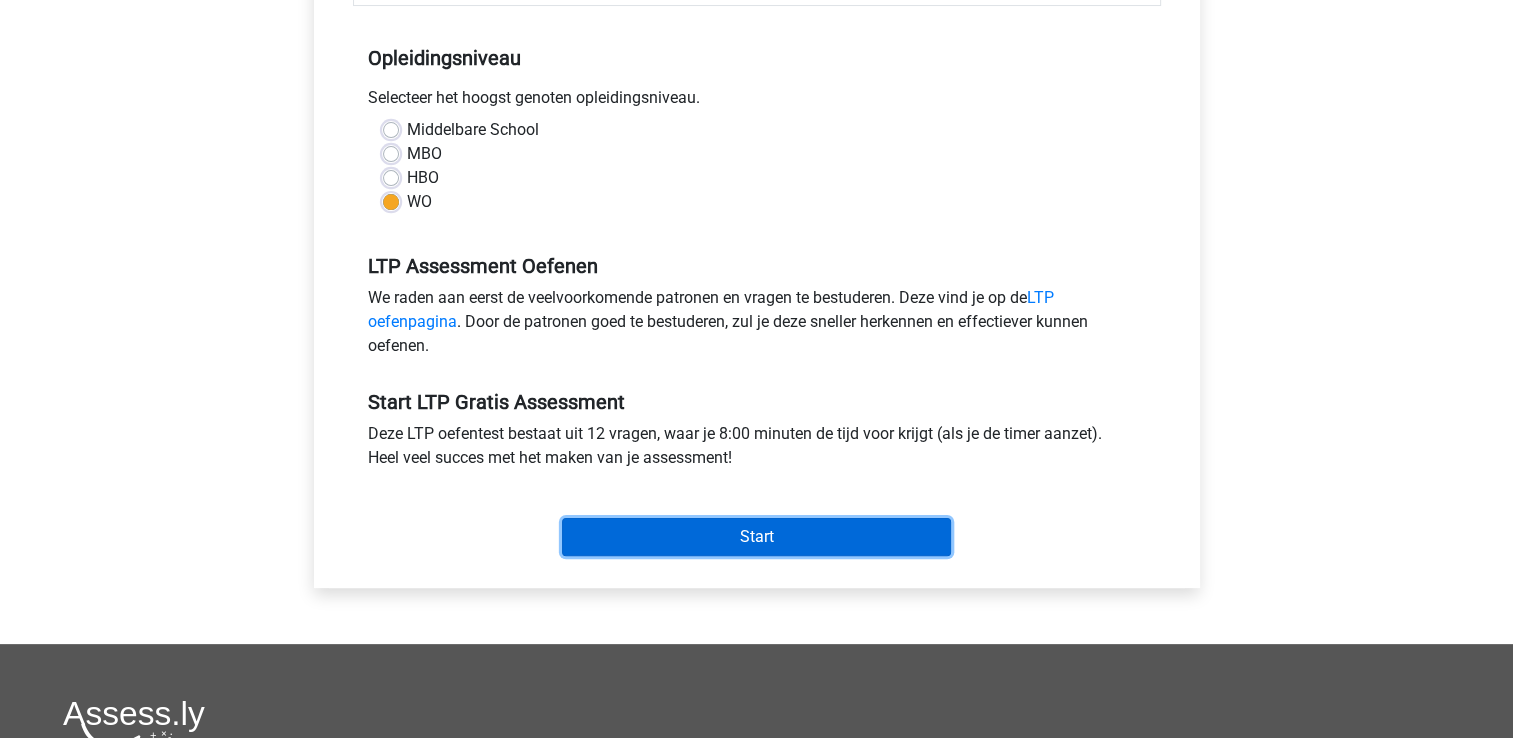 click on "Start" at bounding box center [756, 537] 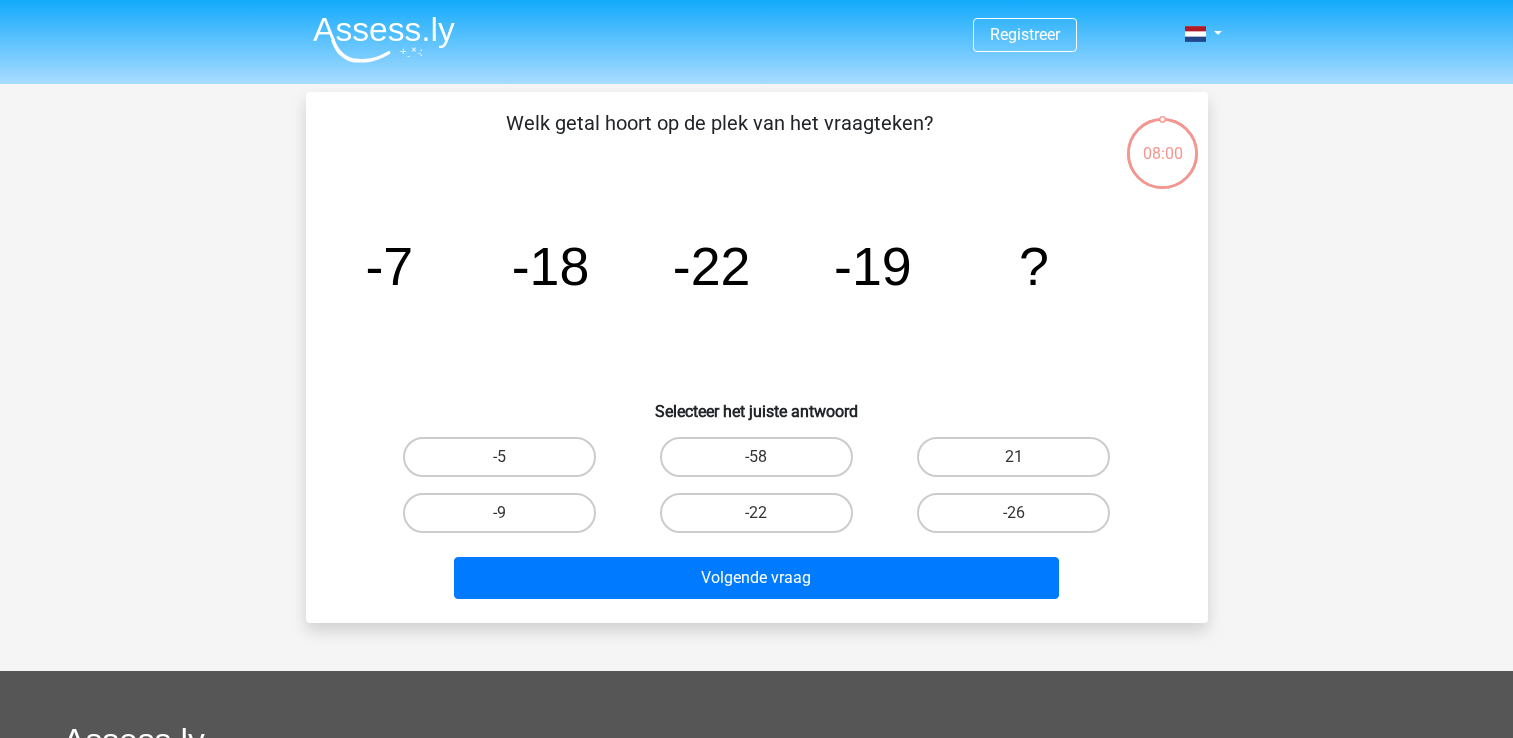 scroll, scrollTop: 0, scrollLeft: 0, axis: both 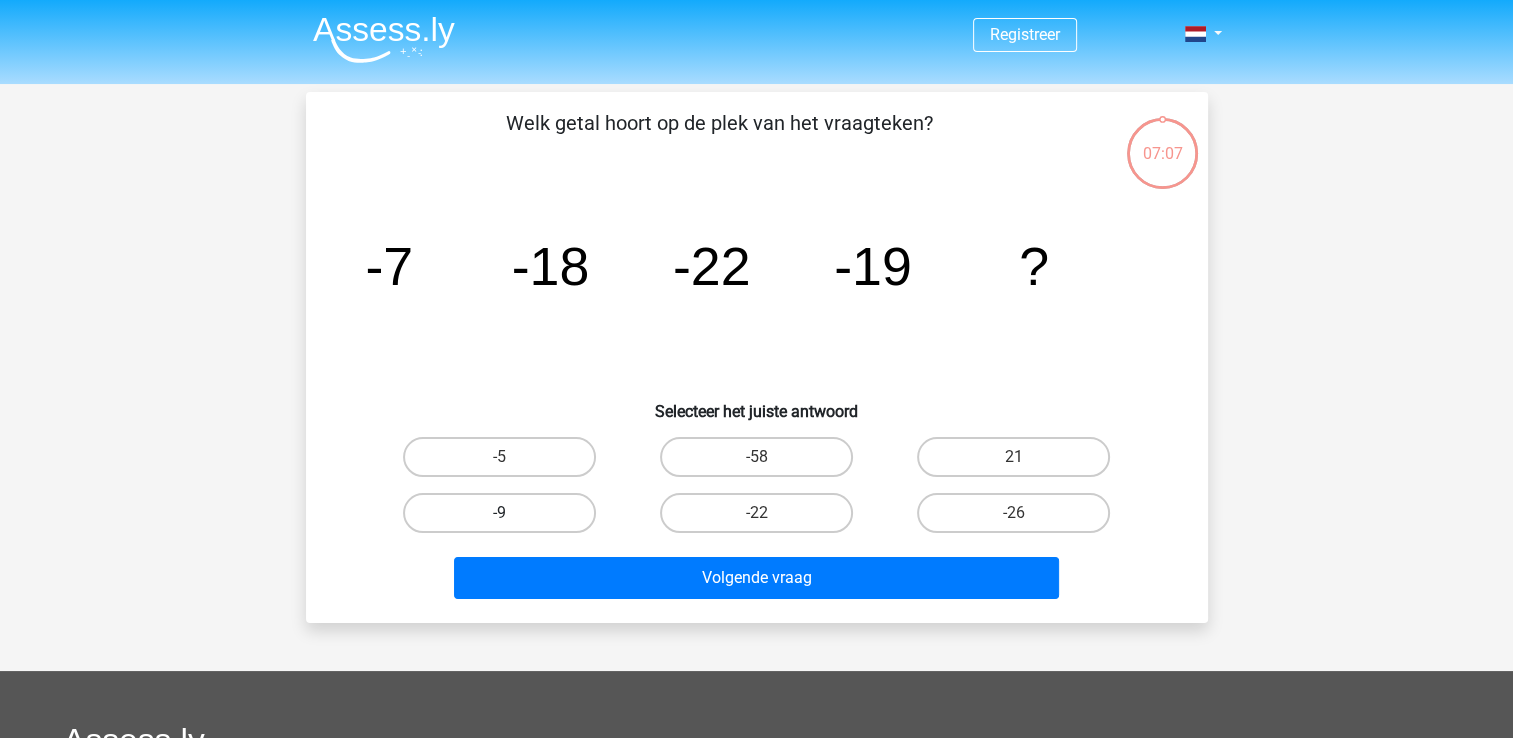 click on "-9" at bounding box center (499, 513) 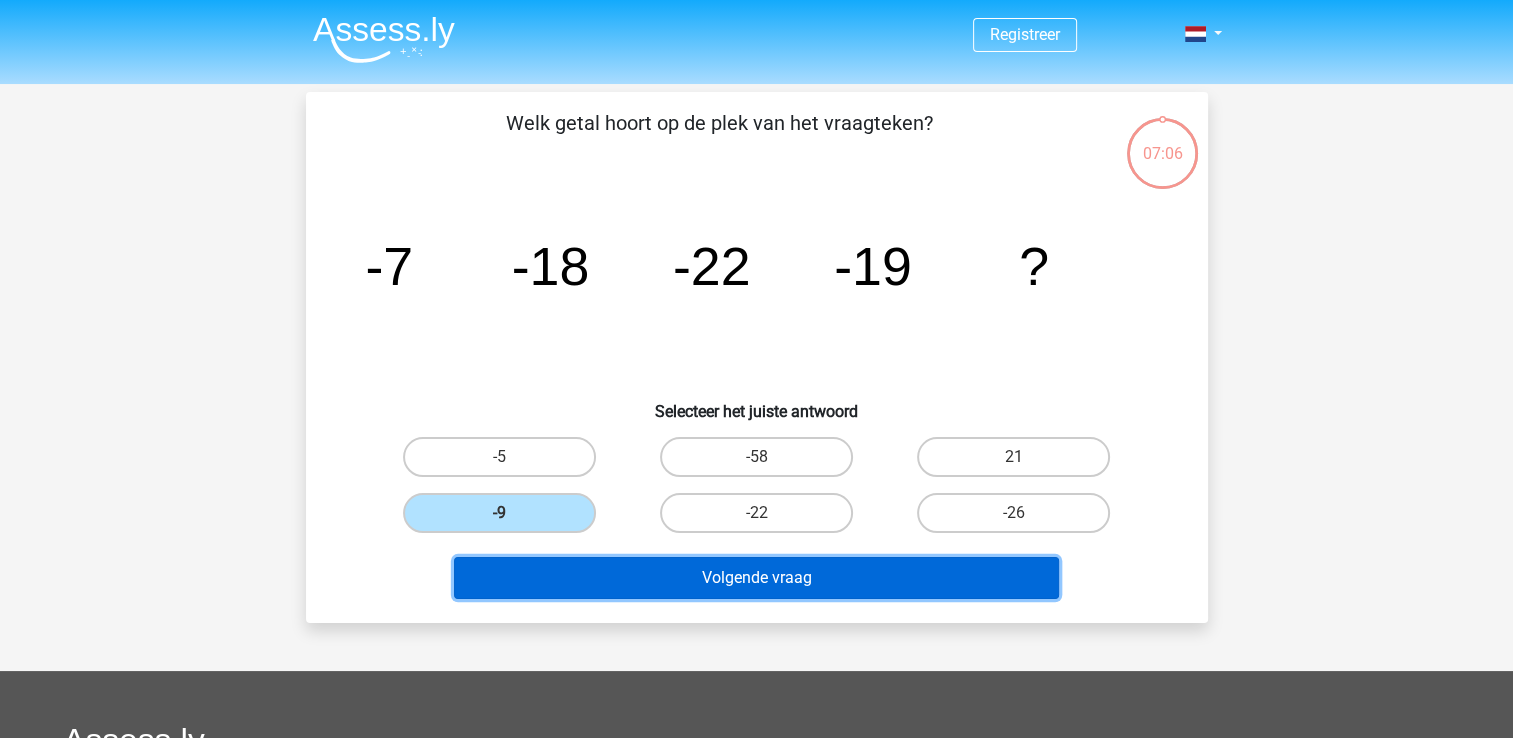 click on "Volgende vraag" at bounding box center (756, 578) 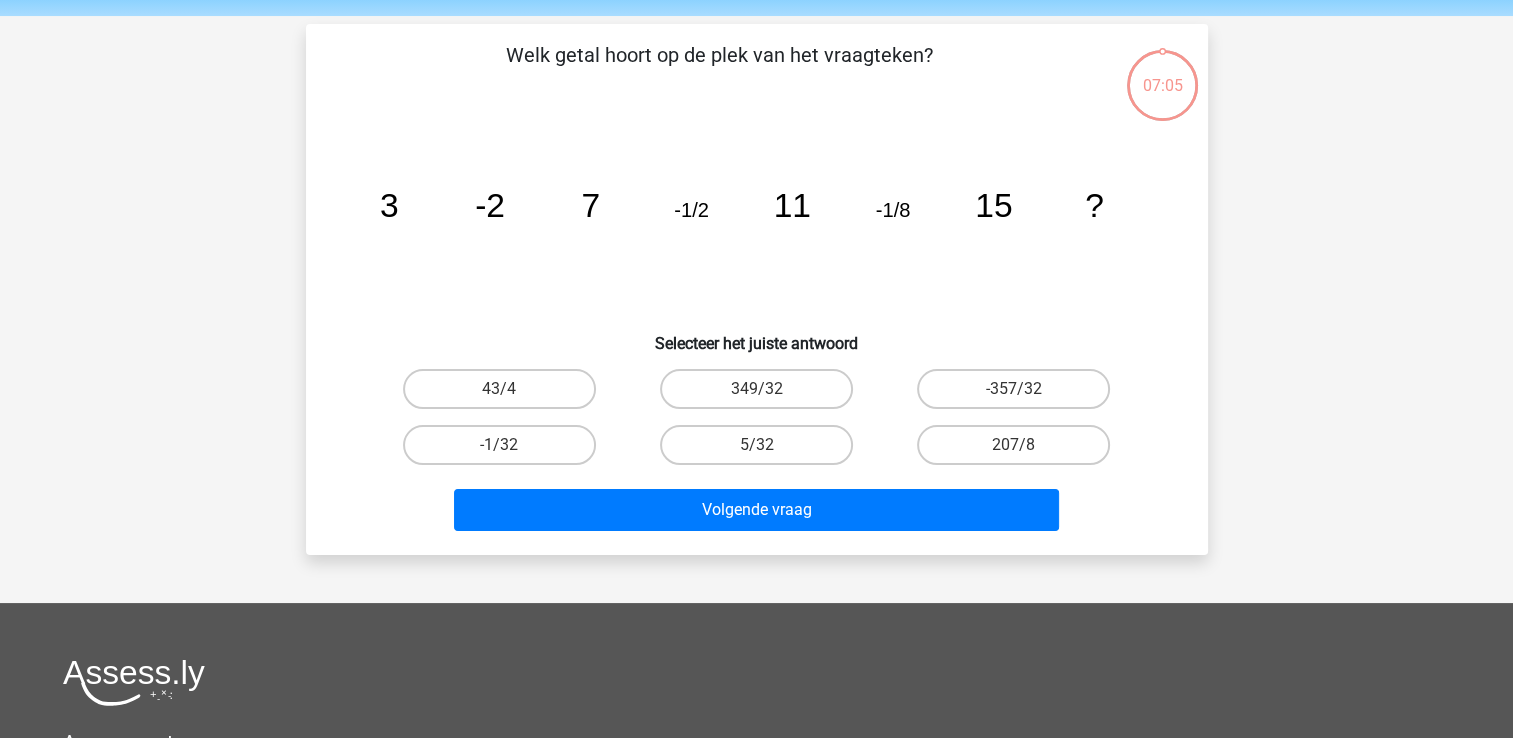 scroll, scrollTop: 92, scrollLeft: 0, axis: vertical 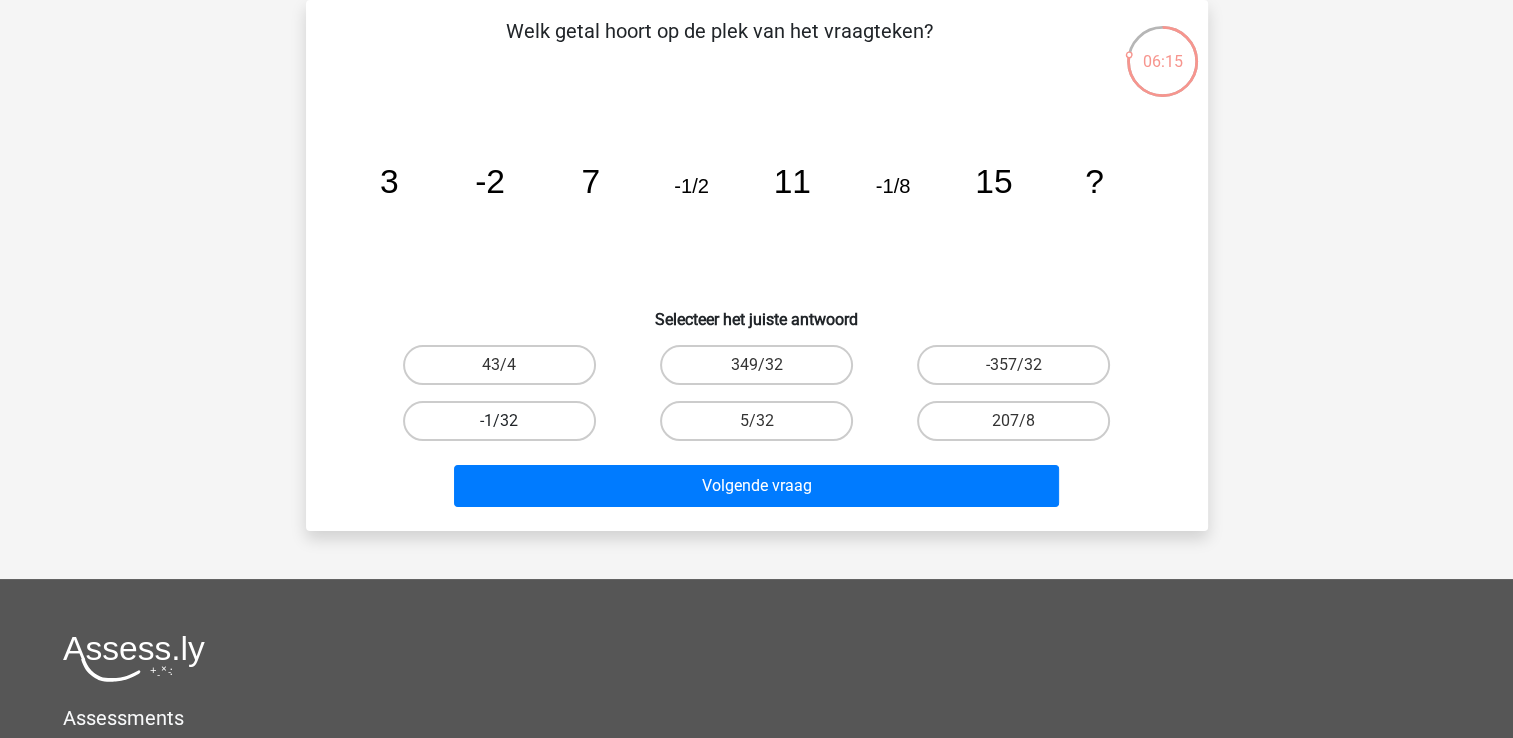 click on "-1/32" at bounding box center (499, 421) 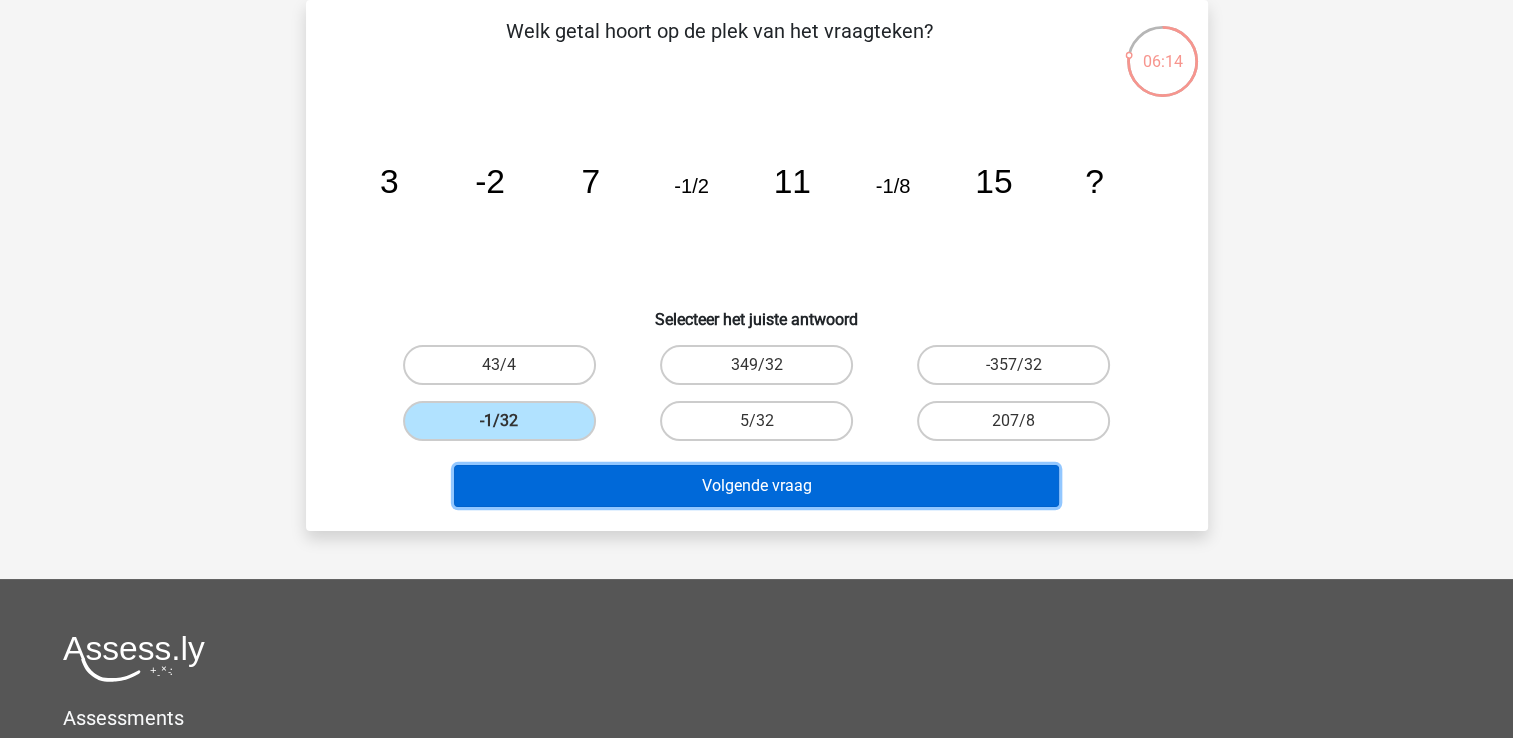 click on "Volgende vraag" at bounding box center (756, 486) 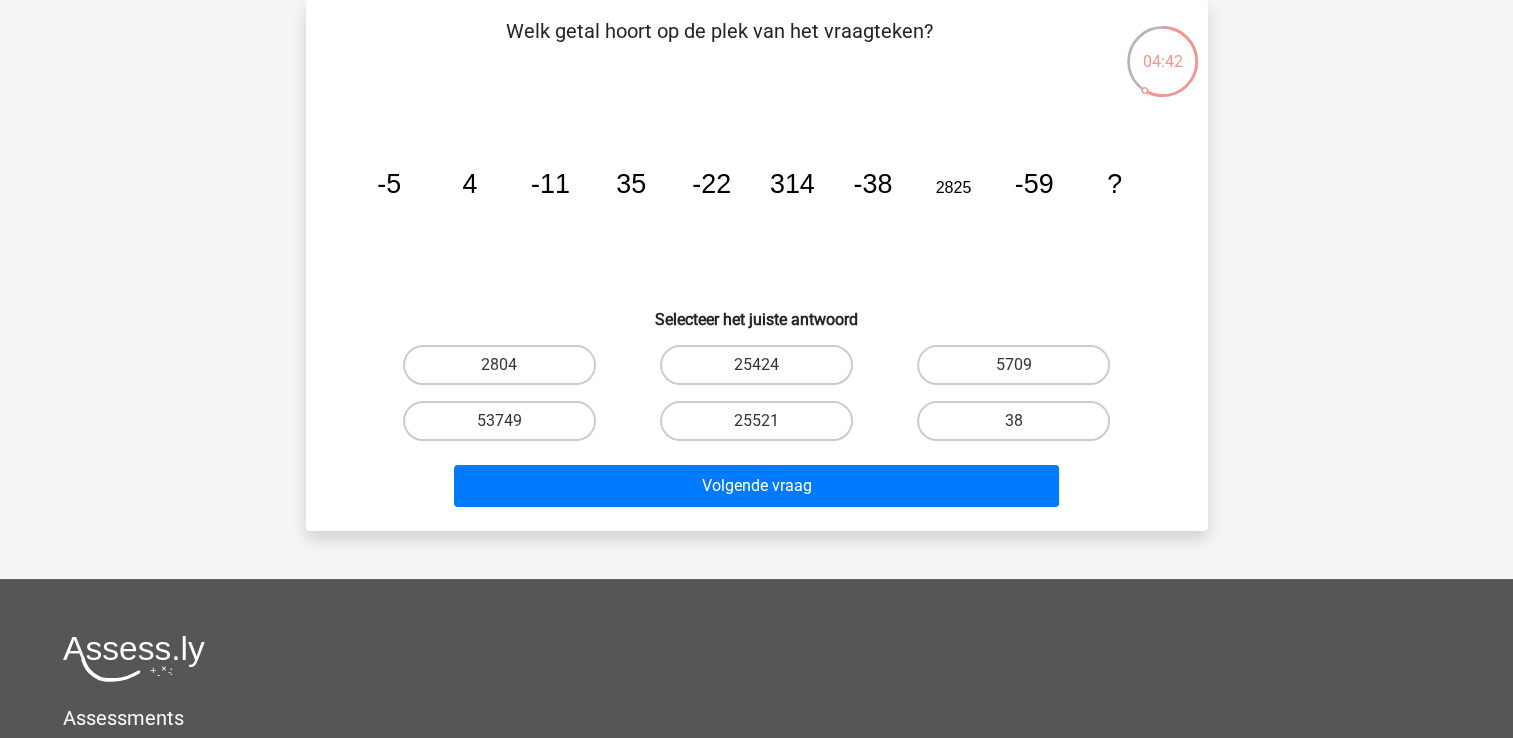 scroll, scrollTop: 0, scrollLeft: 0, axis: both 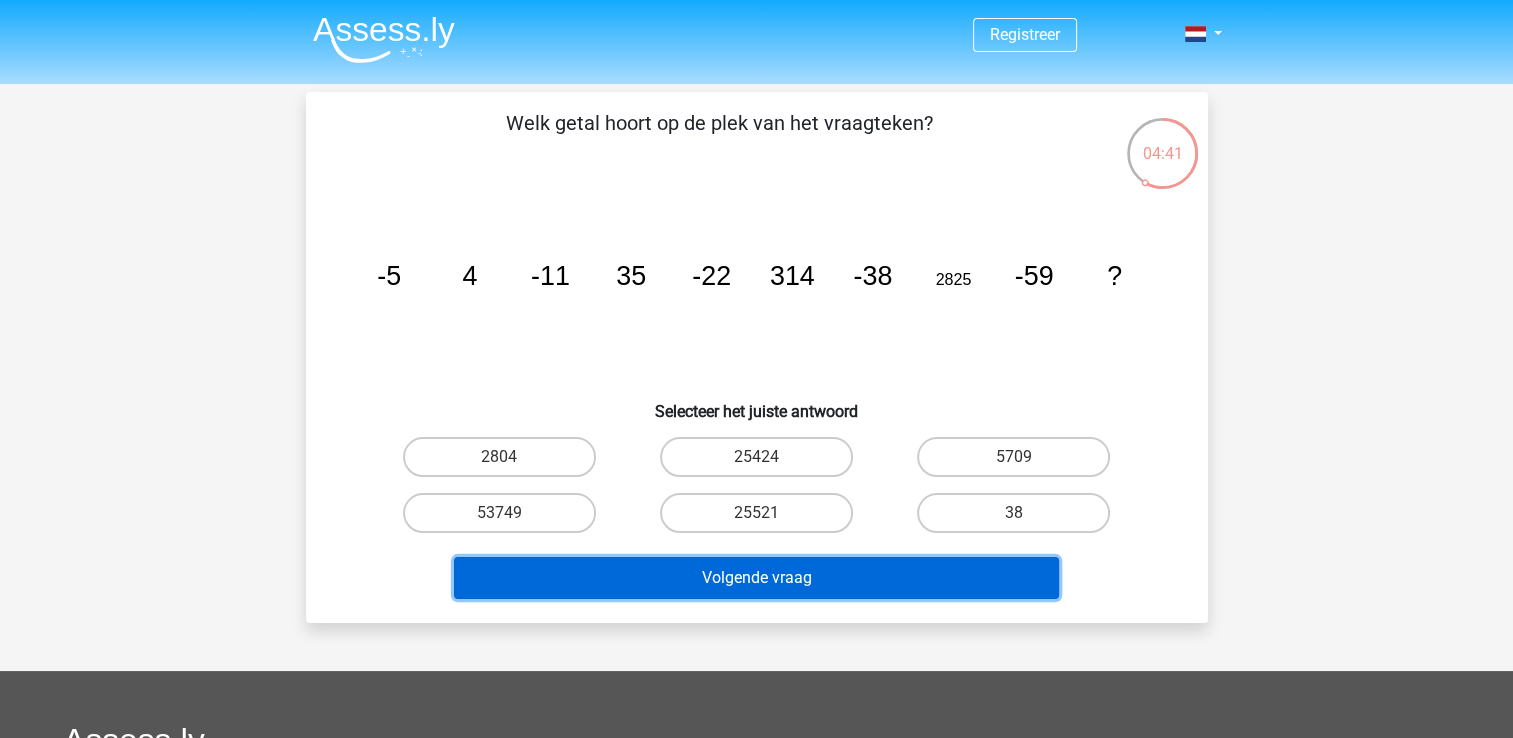 click on "Volgende vraag" at bounding box center (756, 578) 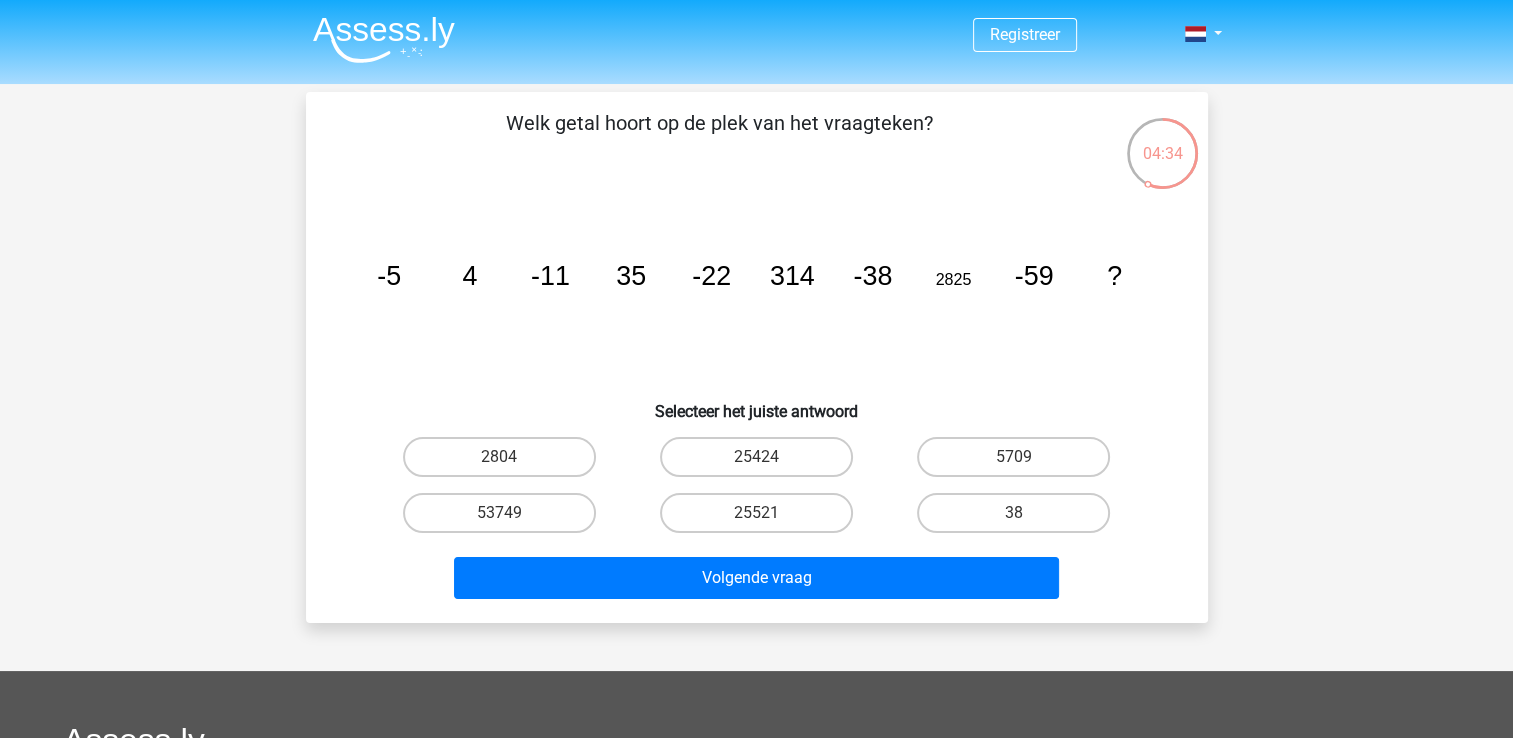 click on "image/svg+xml
-5
4
-11
35
-22
314
-38
2825
-59
?" 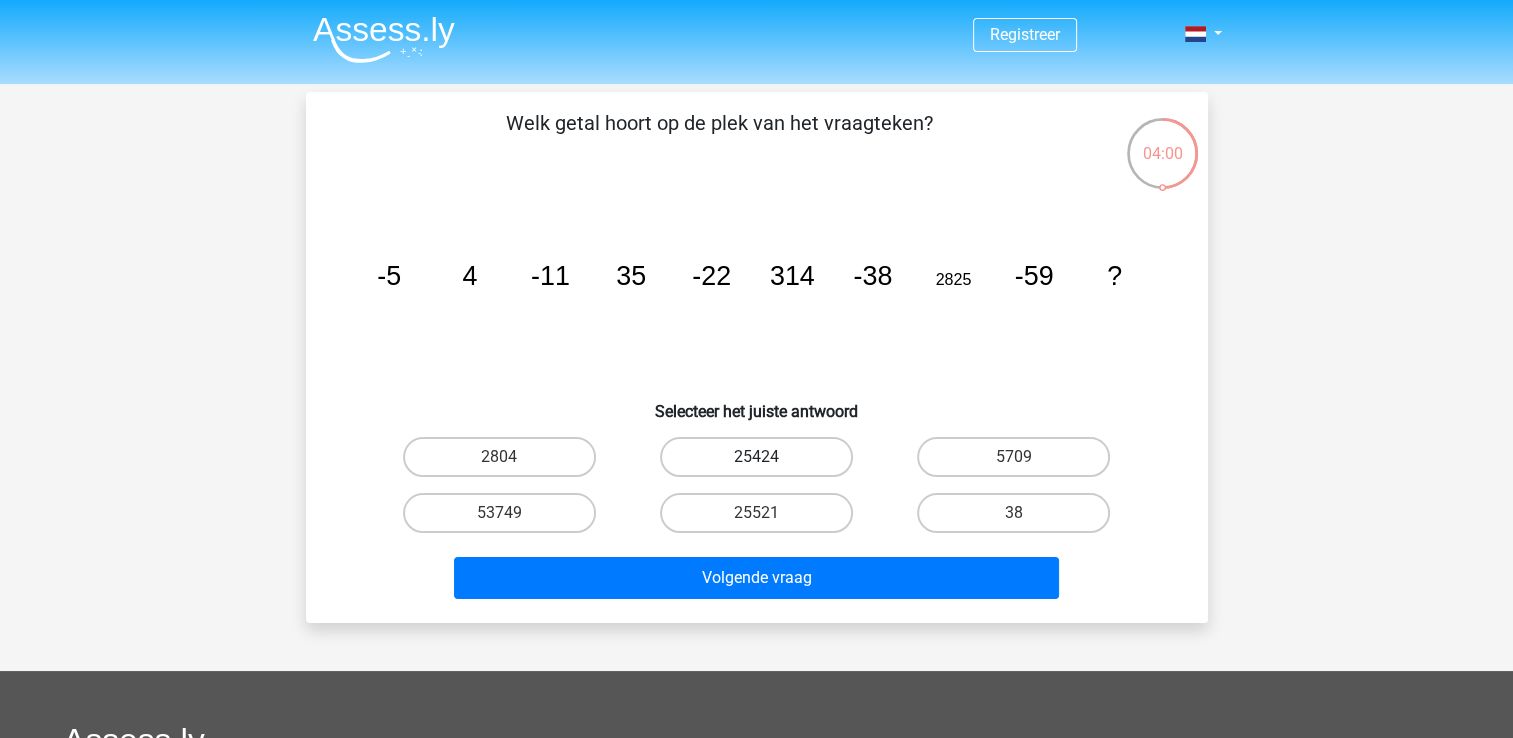 click on "25424" at bounding box center (756, 457) 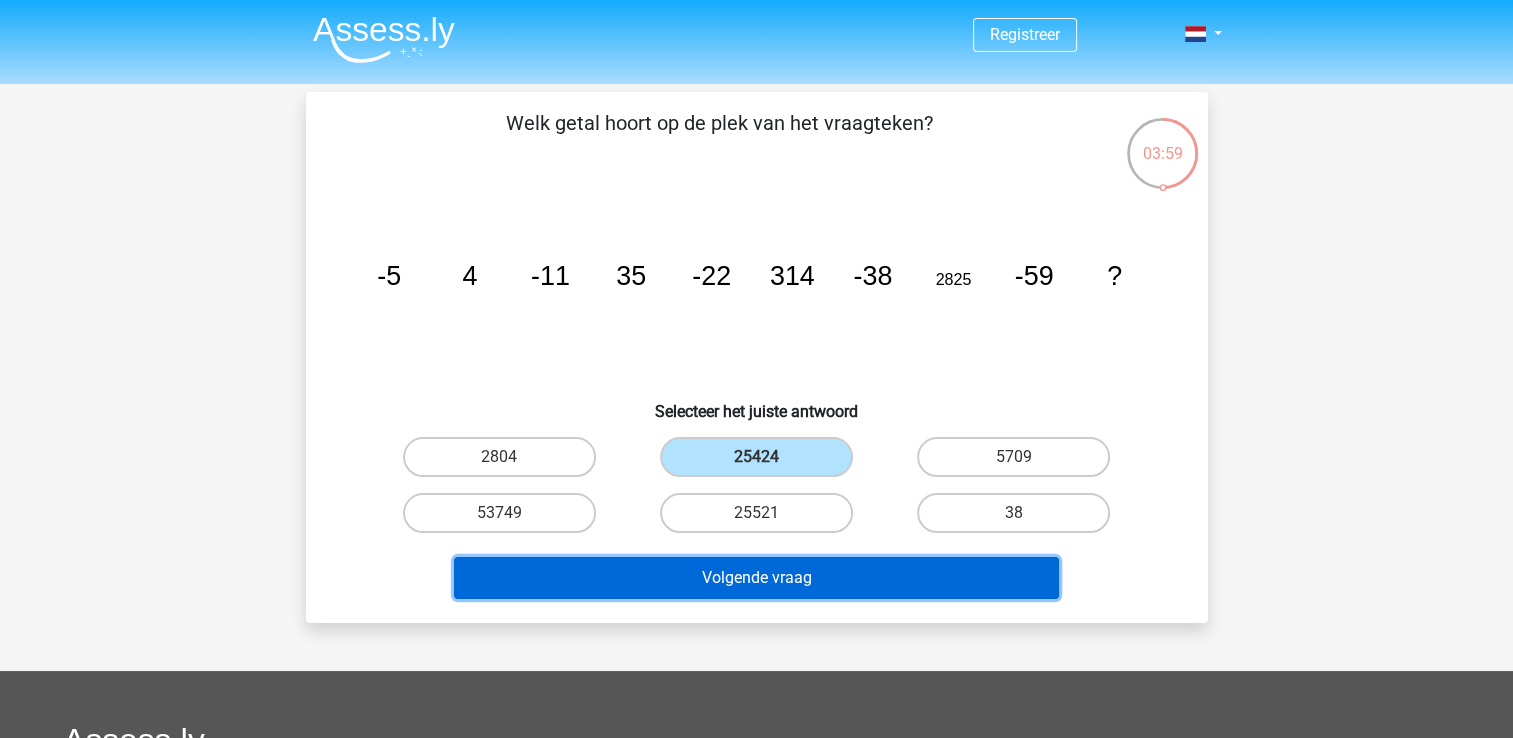 click on "Volgende vraag" at bounding box center (756, 578) 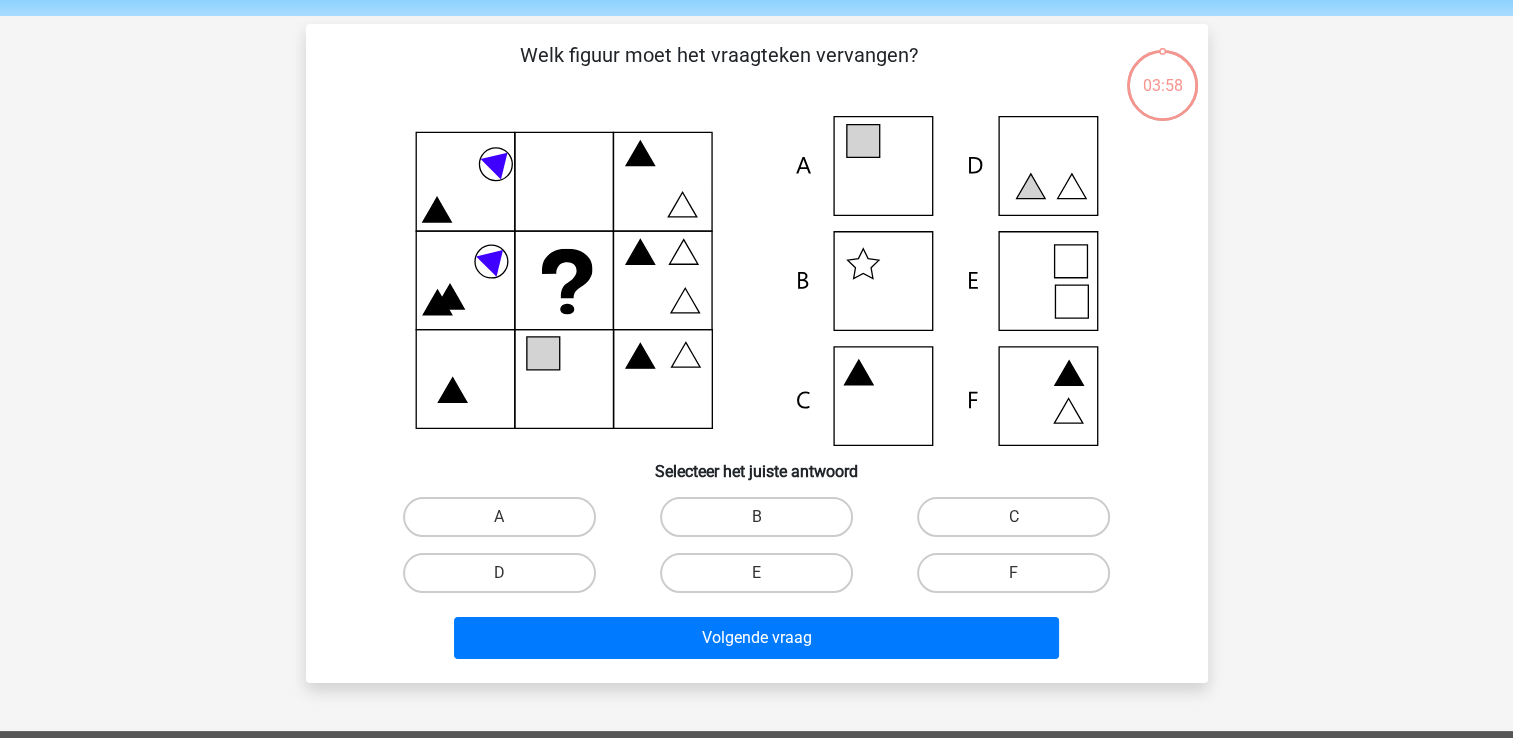 scroll, scrollTop: 92, scrollLeft: 0, axis: vertical 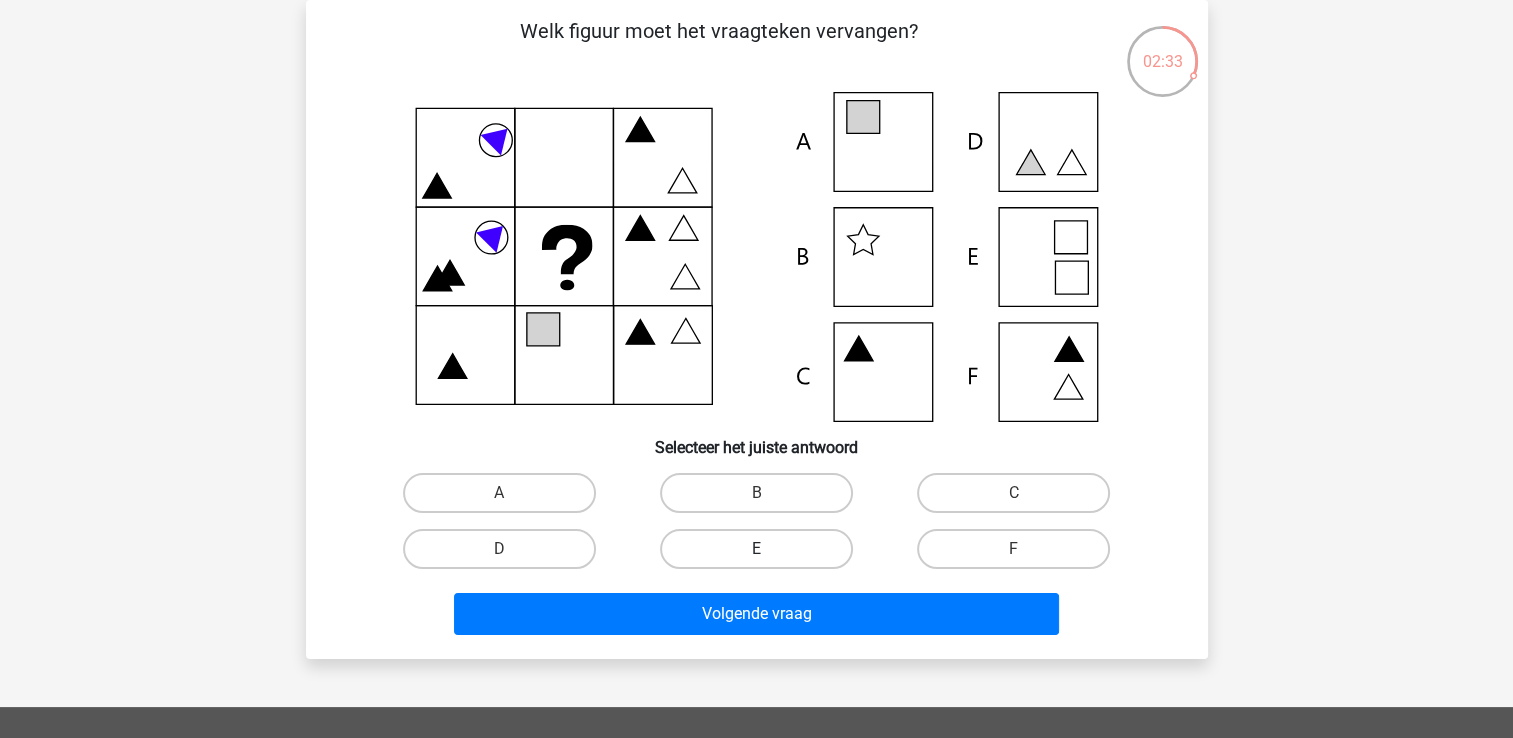 click on "E" at bounding box center [756, 549] 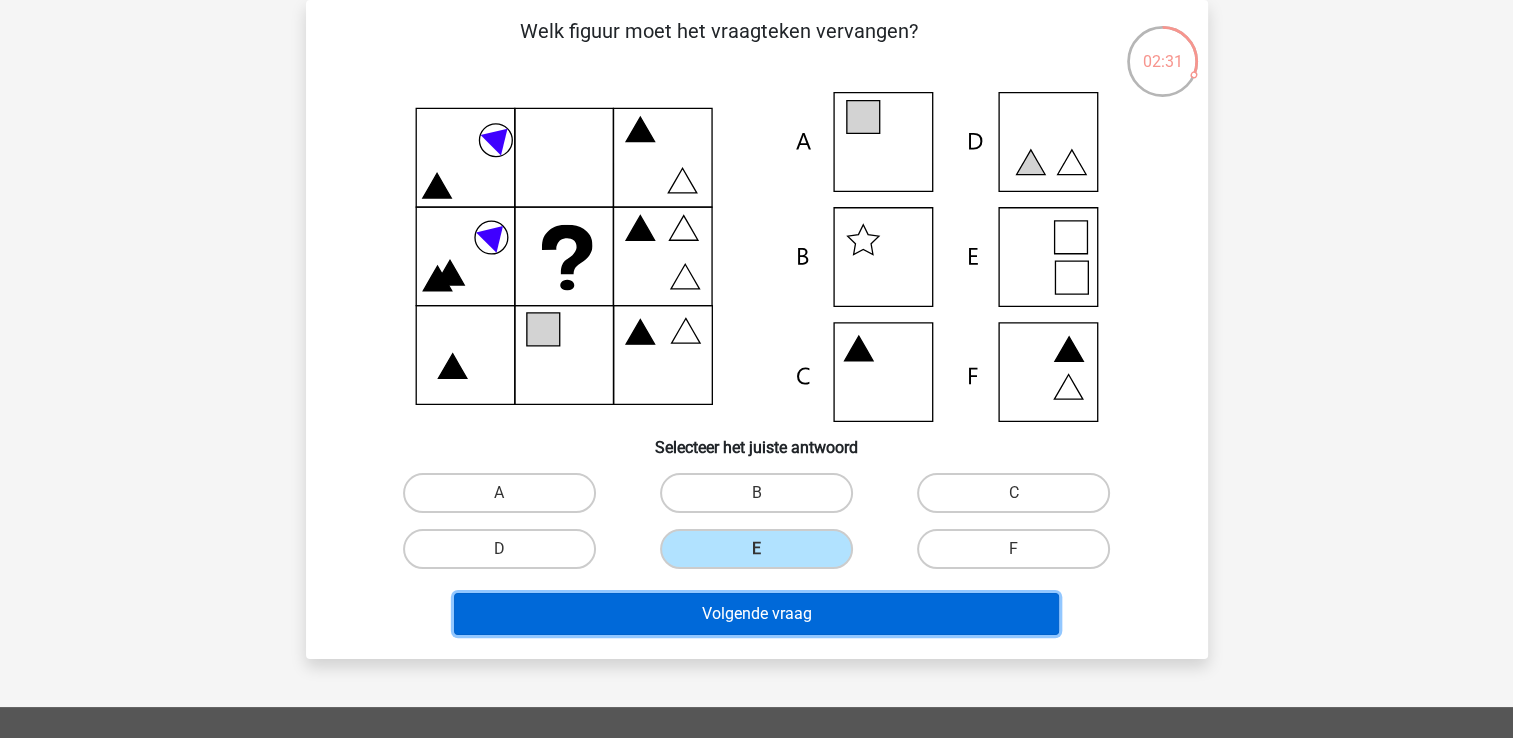 click on "Volgende vraag" at bounding box center [756, 614] 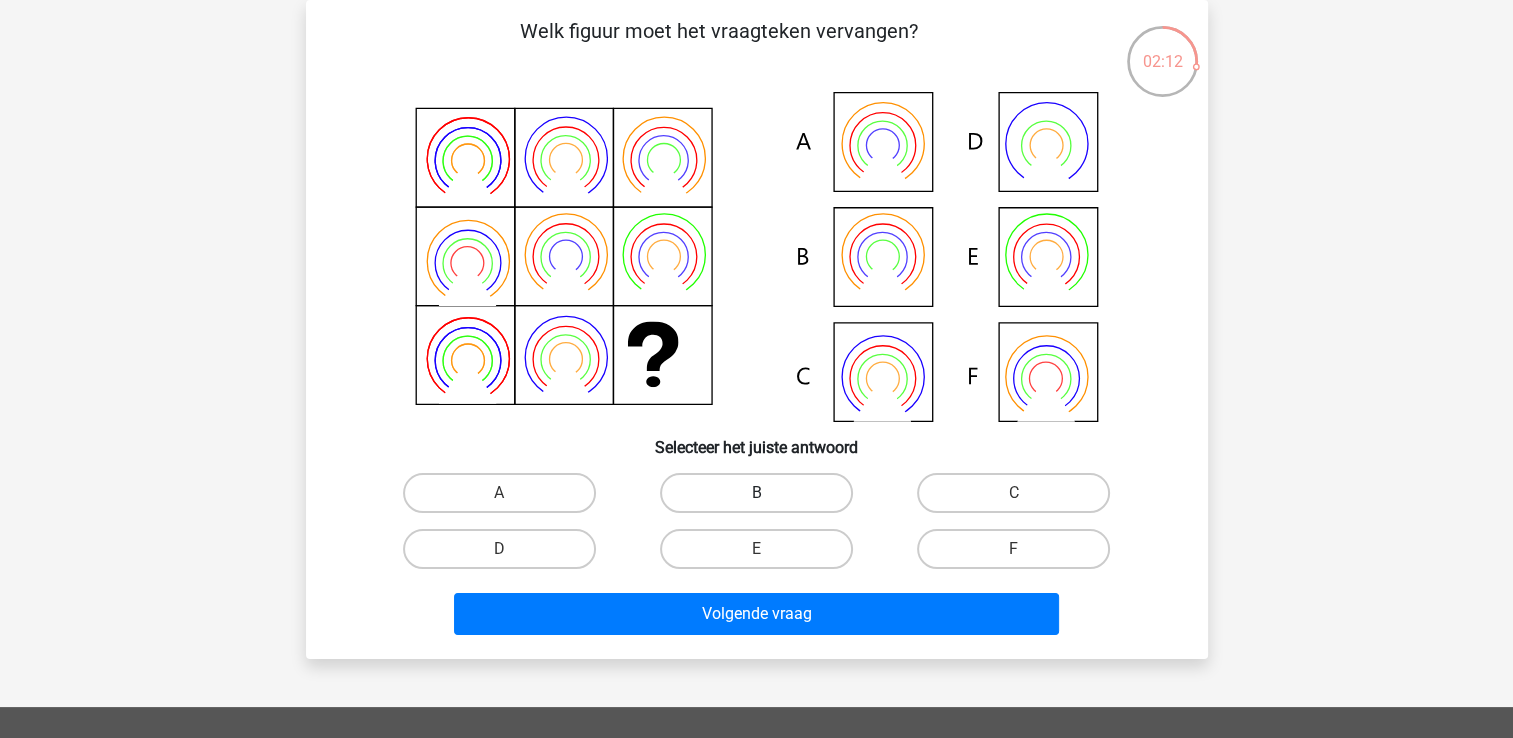 click on "B" at bounding box center (756, 493) 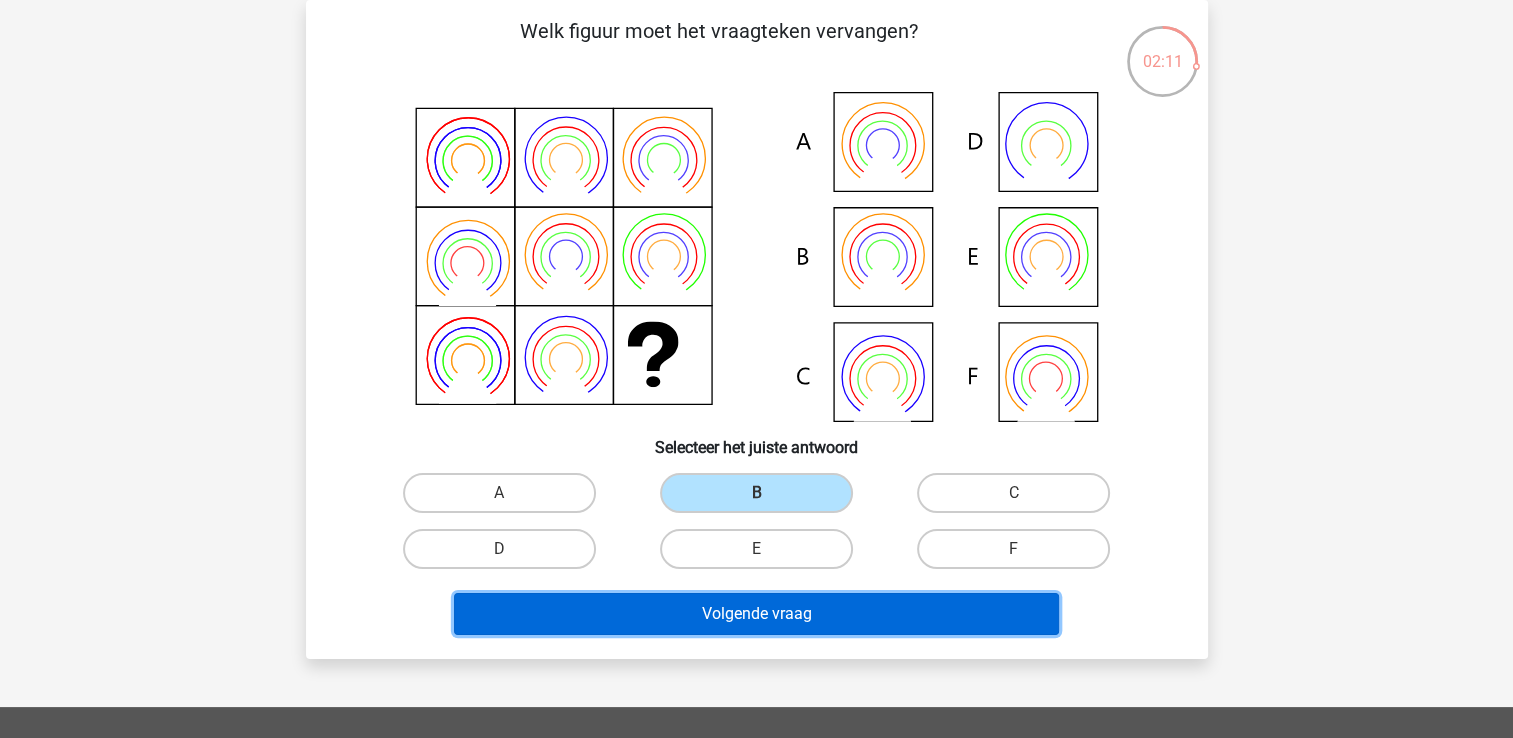 click on "Volgende vraag" at bounding box center [756, 614] 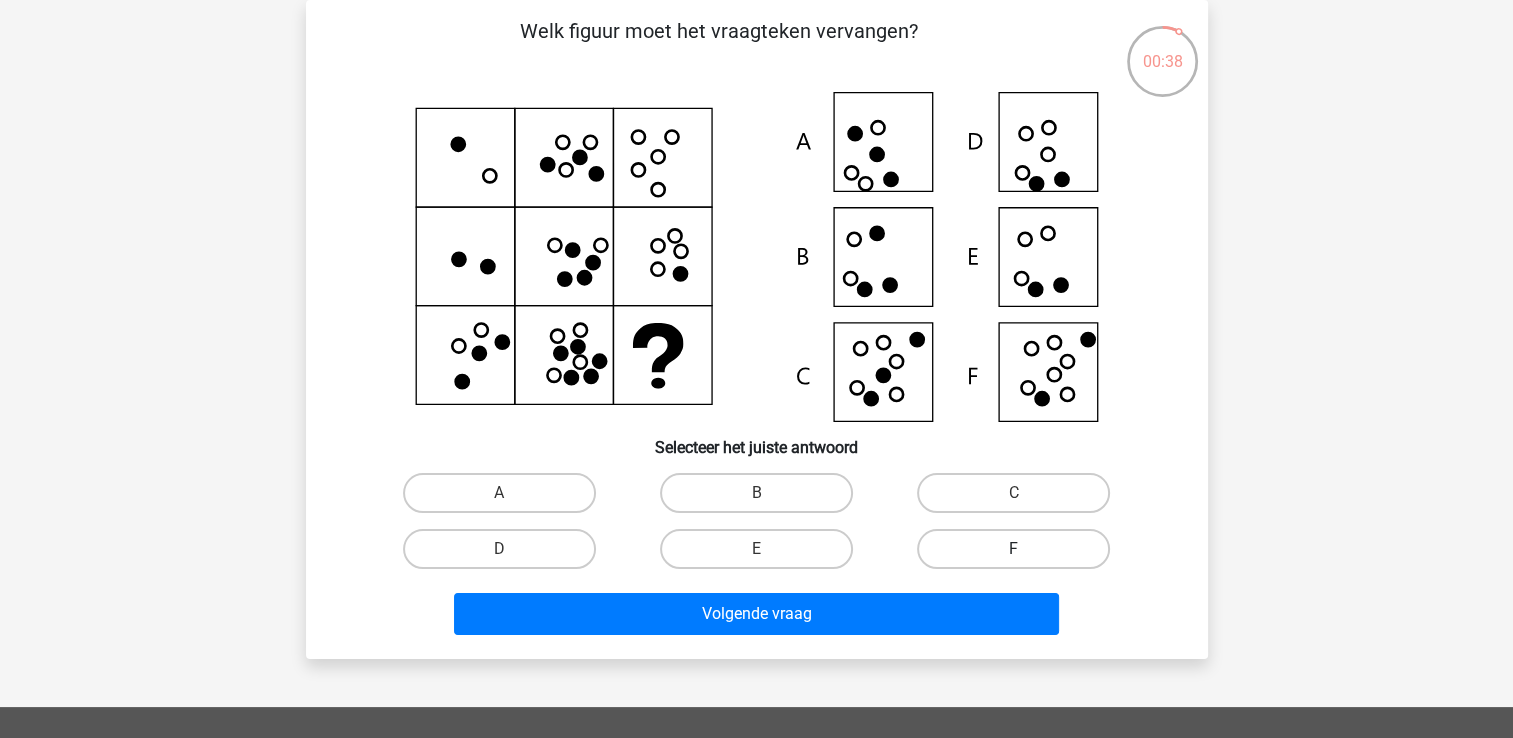 click on "F" at bounding box center [1013, 549] 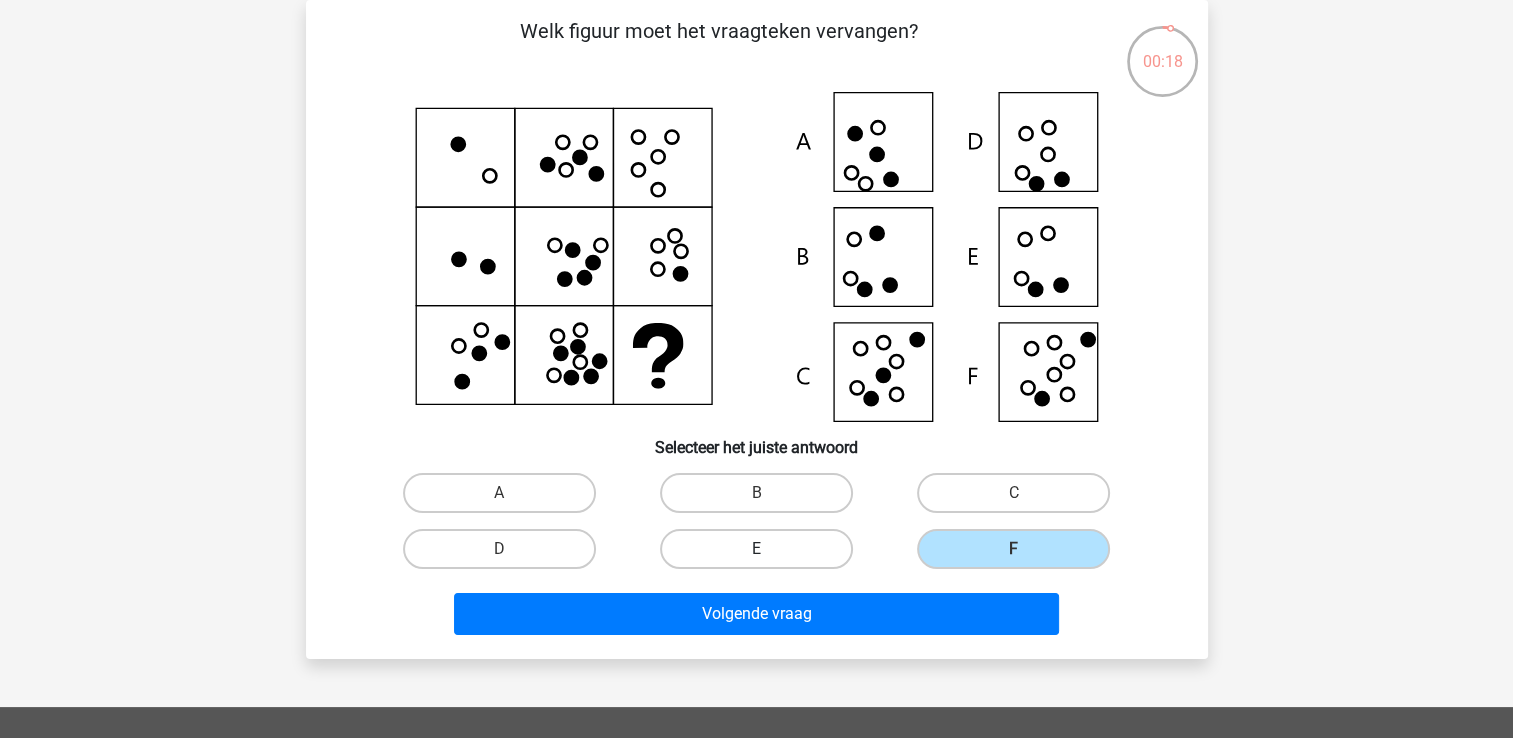 click on "E" at bounding box center (756, 549) 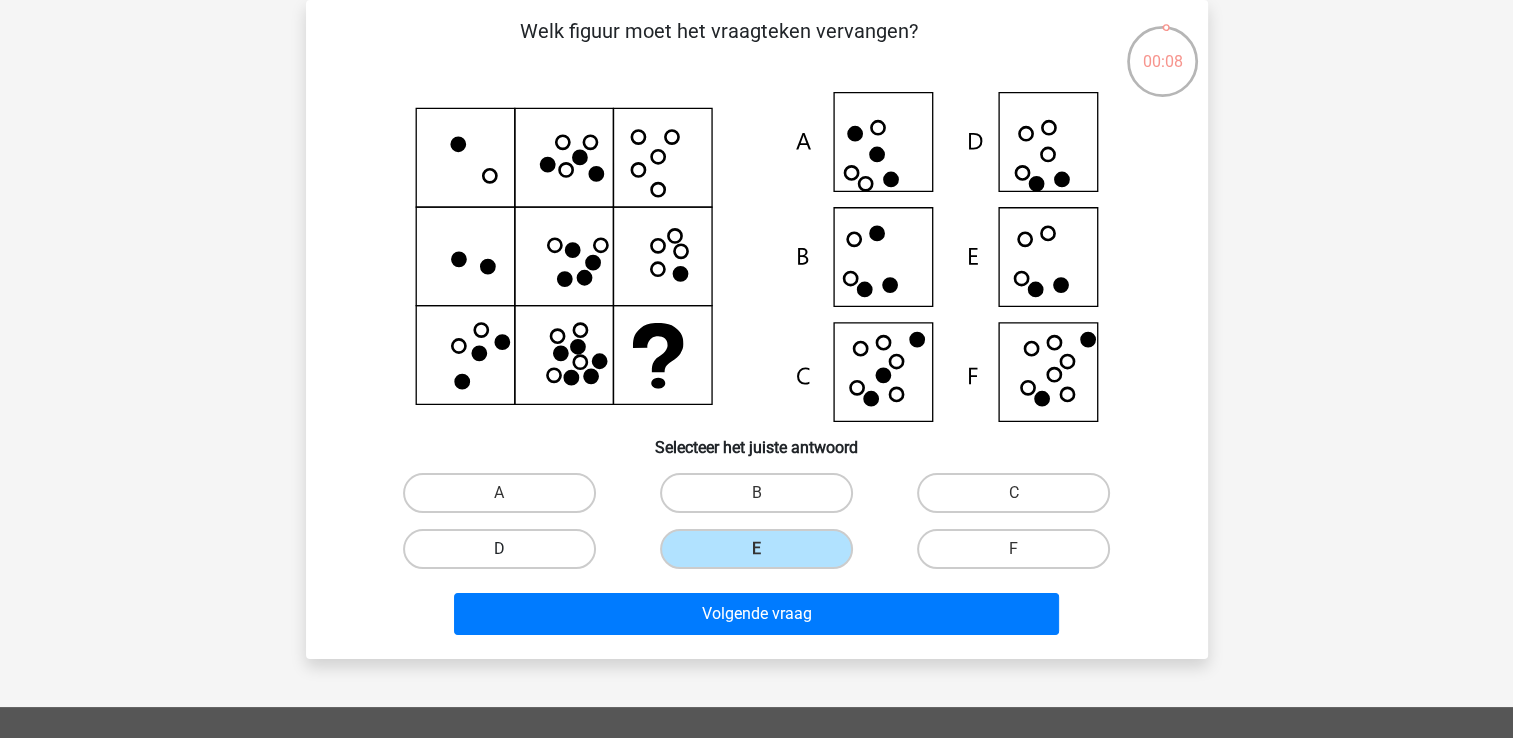 click on "D" at bounding box center [499, 549] 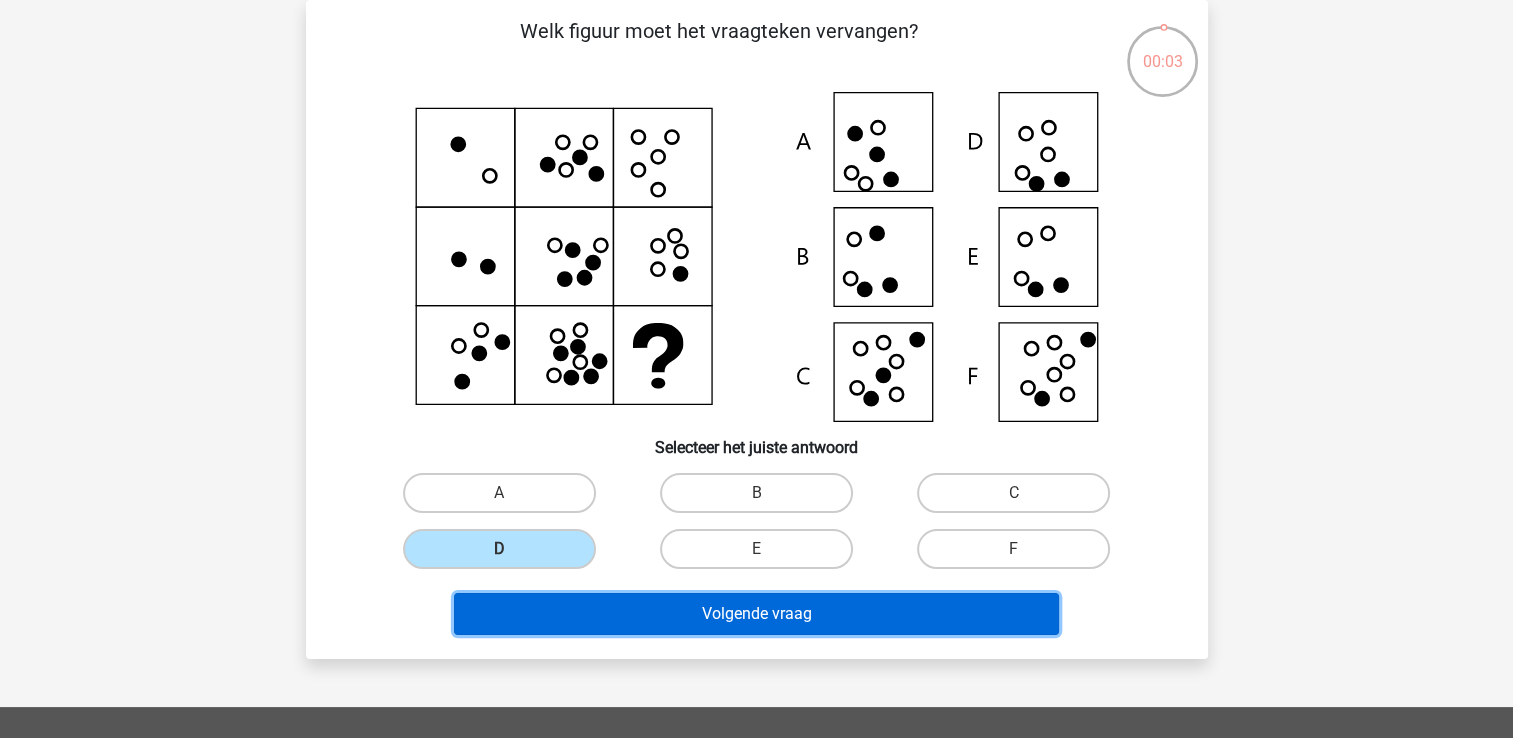 click on "Volgende vraag" at bounding box center [756, 614] 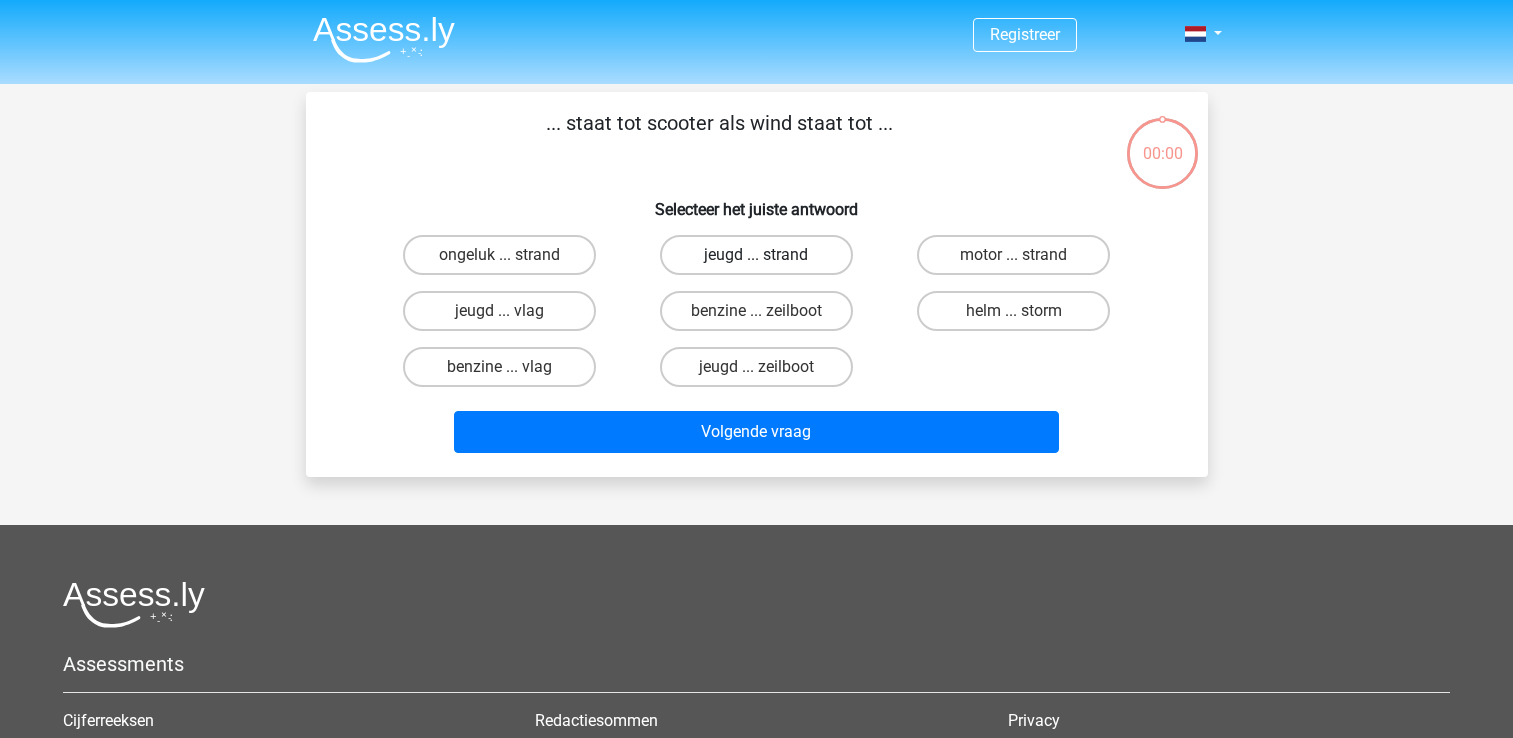scroll, scrollTop: 92, scrollLeft: 0, axis: vertical 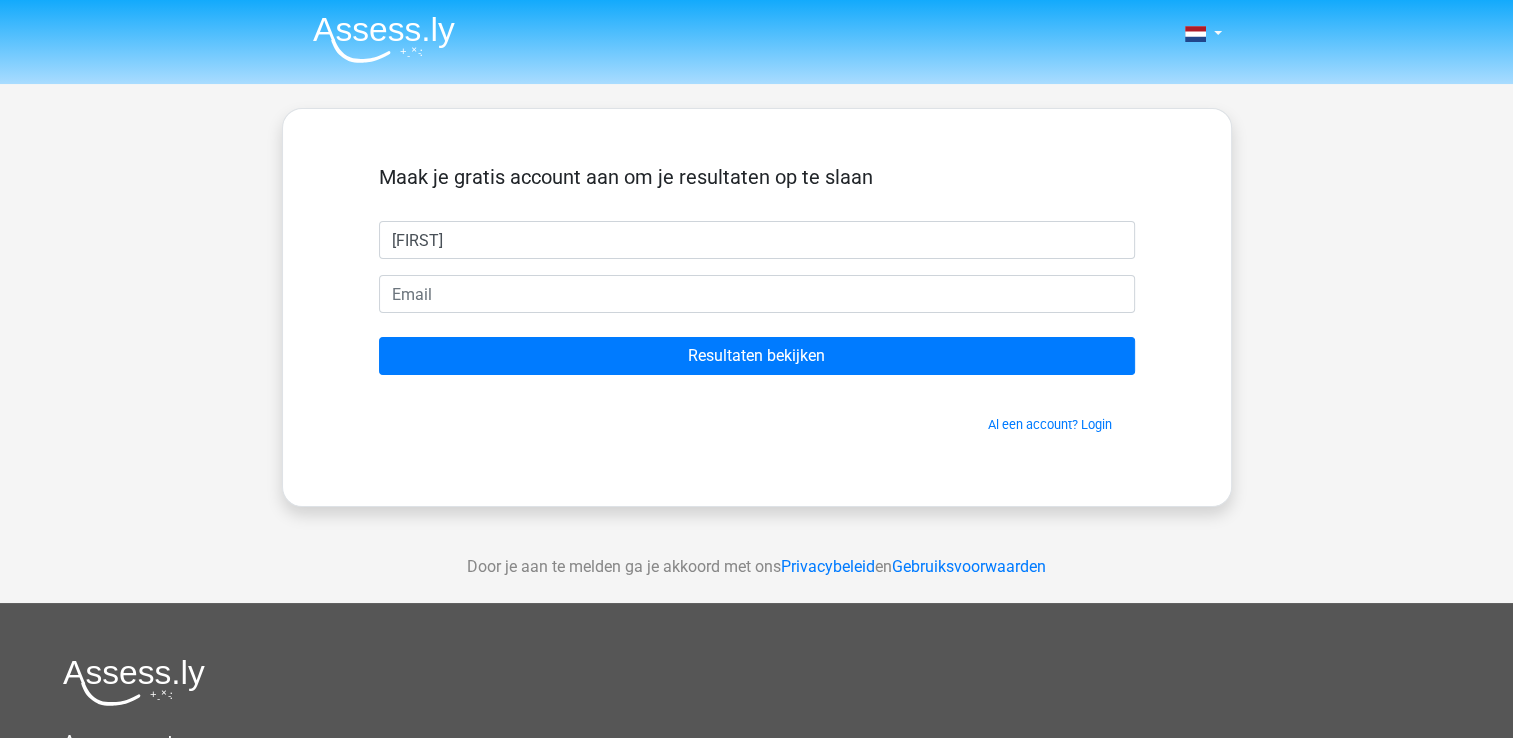 type on "[FIRST]" 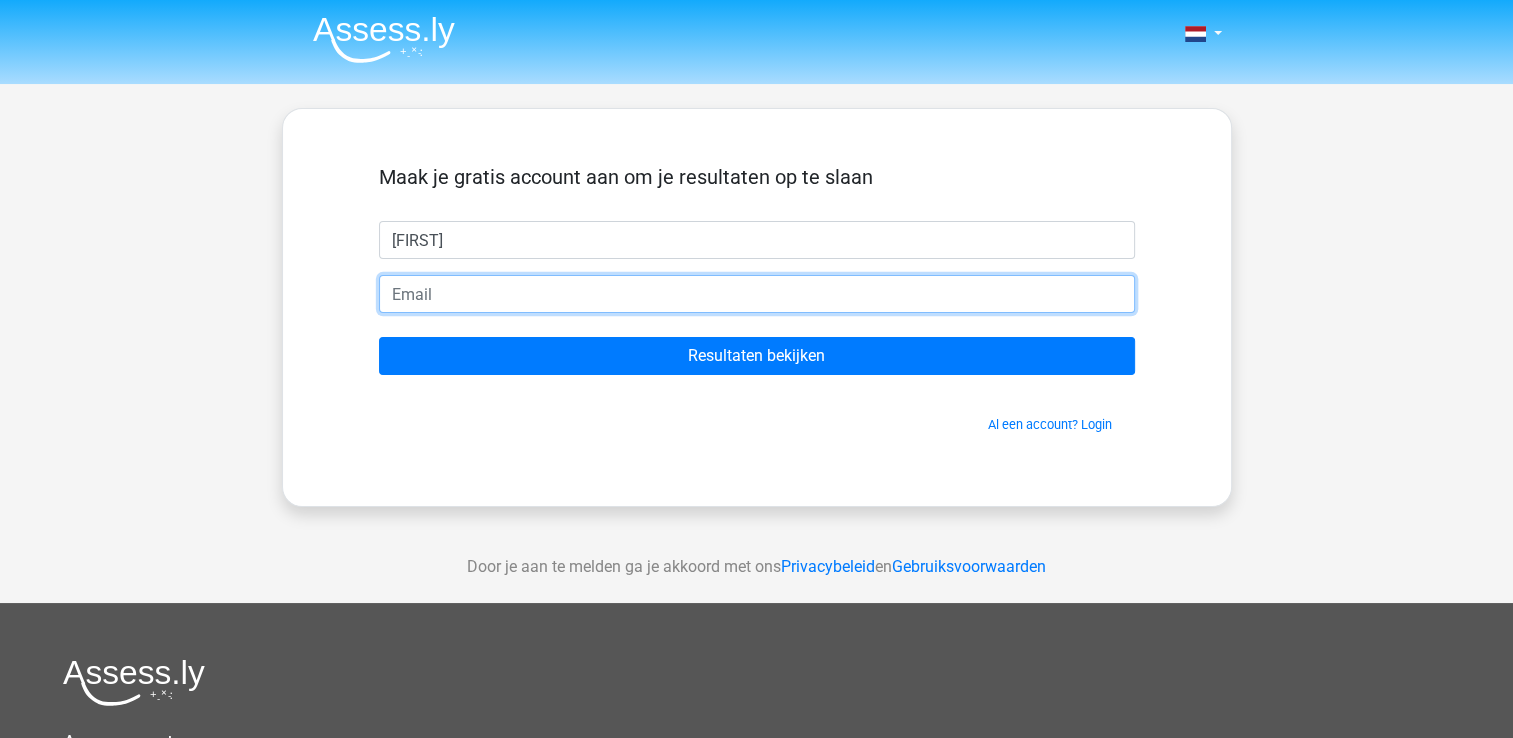 click at bounding box center [757, 294] 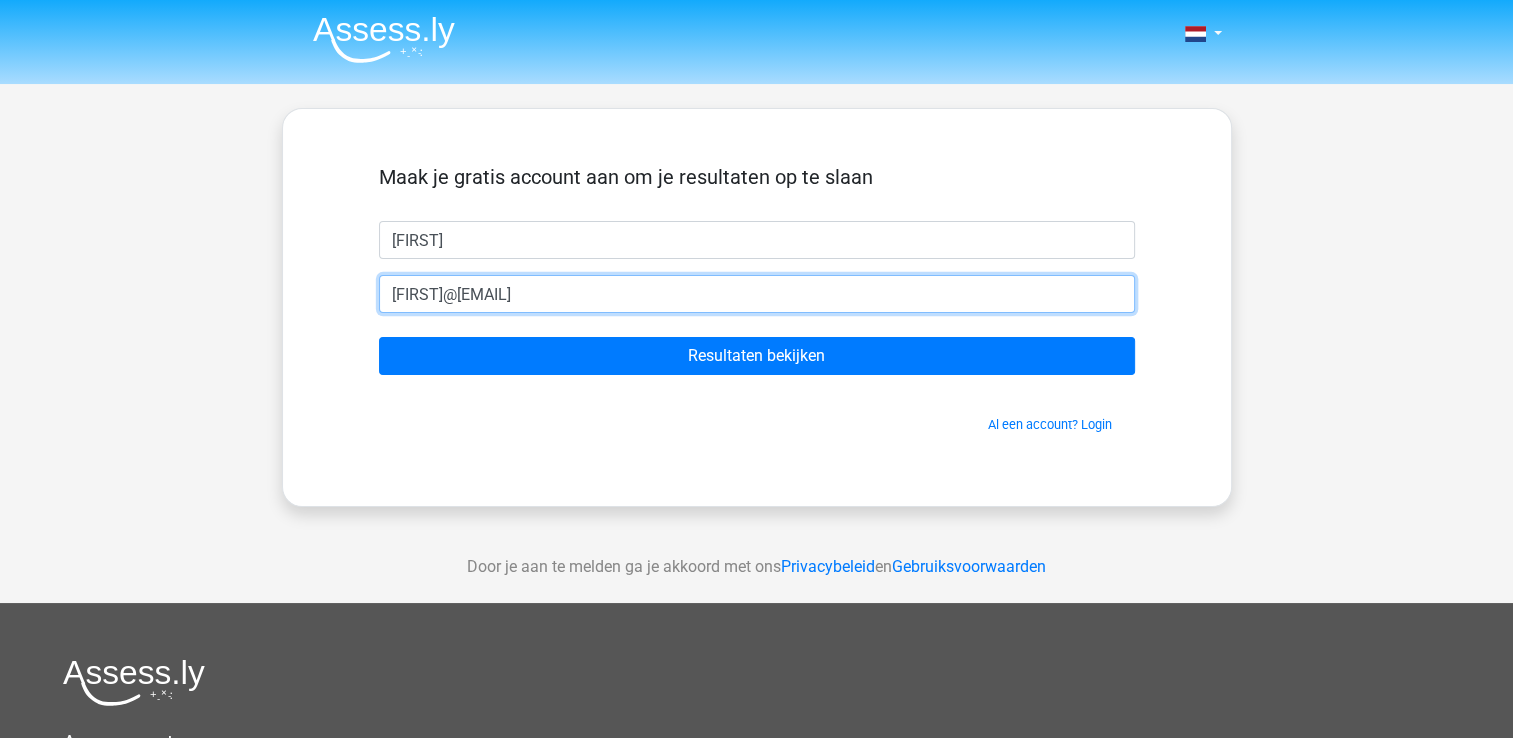 drag, startPoint x: 754, startPoint y: 288, endPoint x: 166, endPoint y: 277, distance: 588.1029 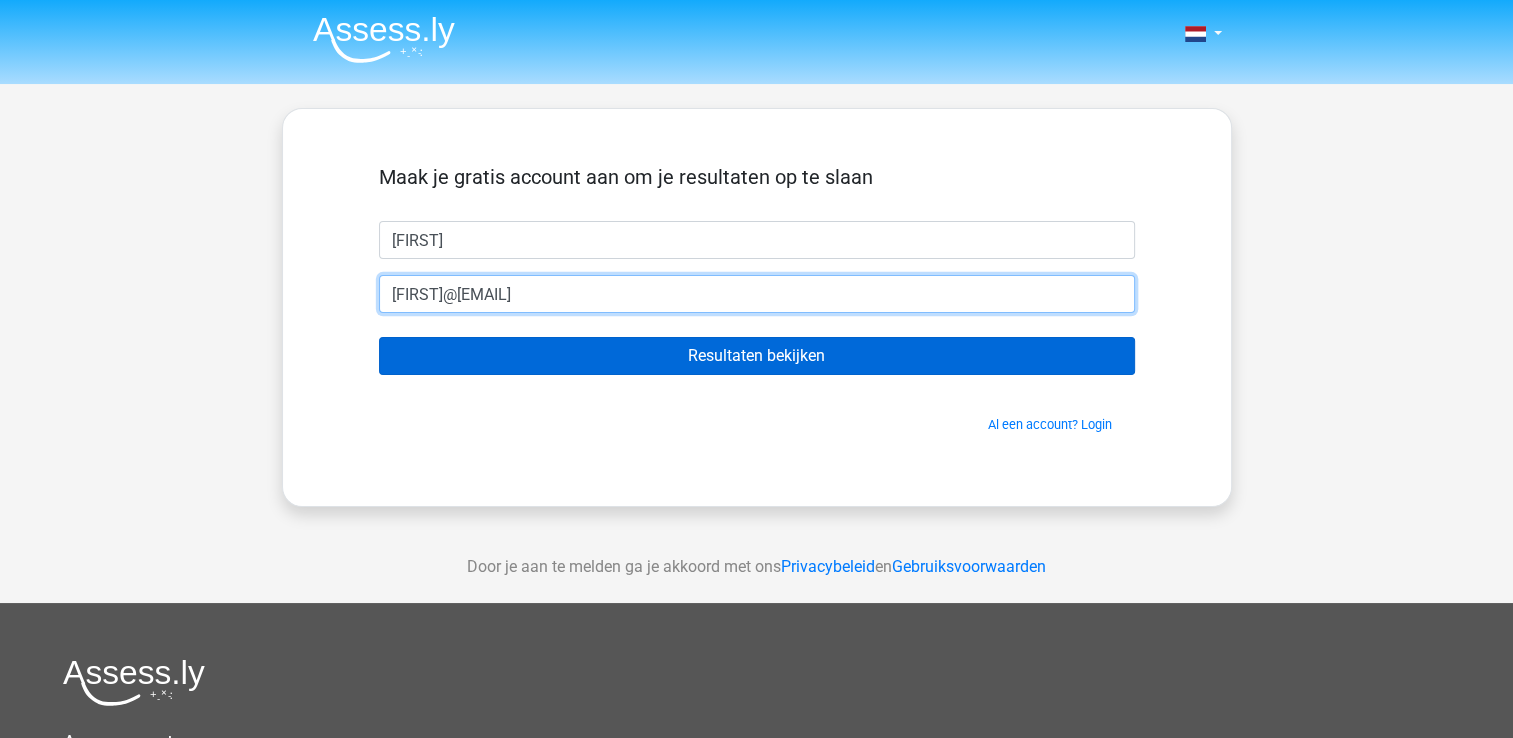 type on "[FIRST]@[EMAIL]" 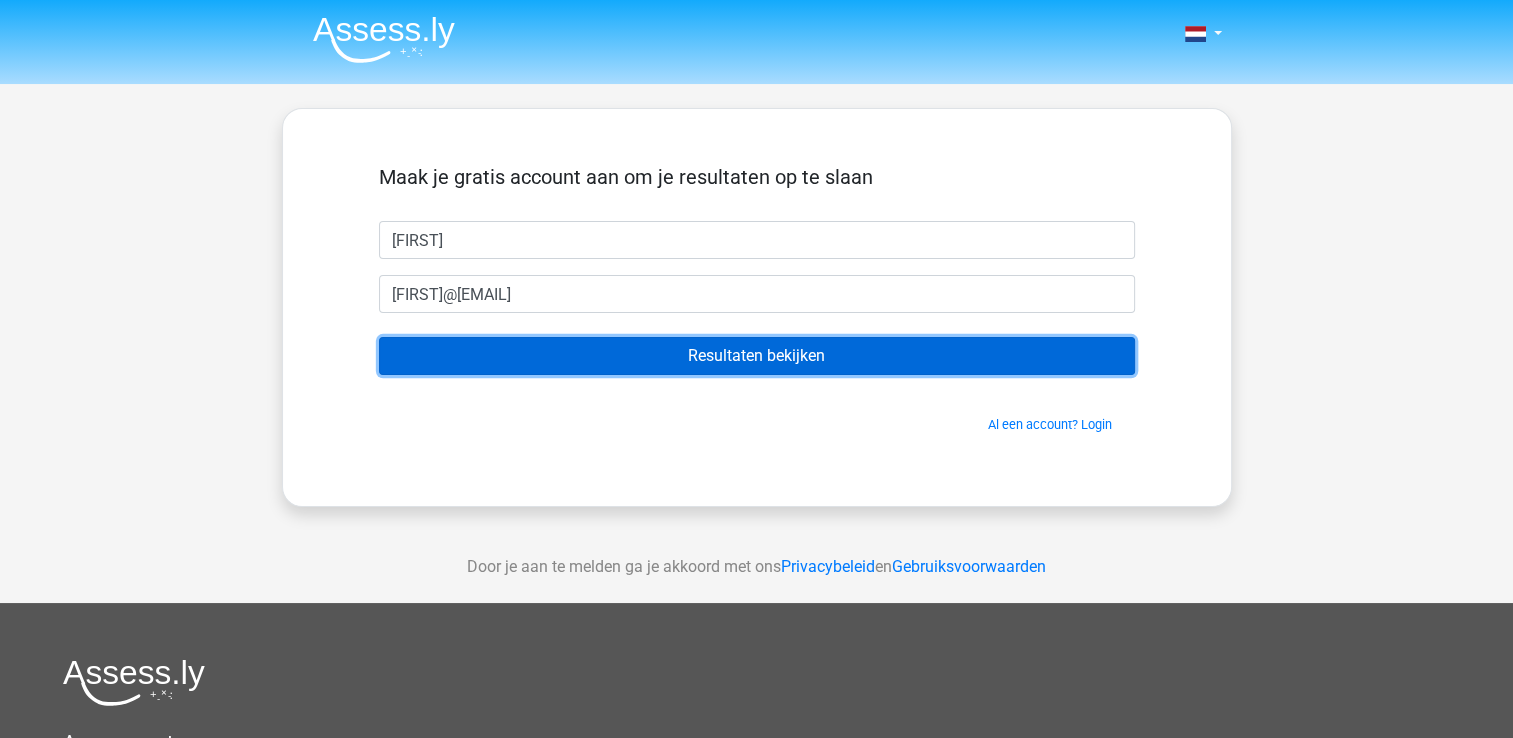 click on "Resultaten bekijken" at bounding box center (757, 356) 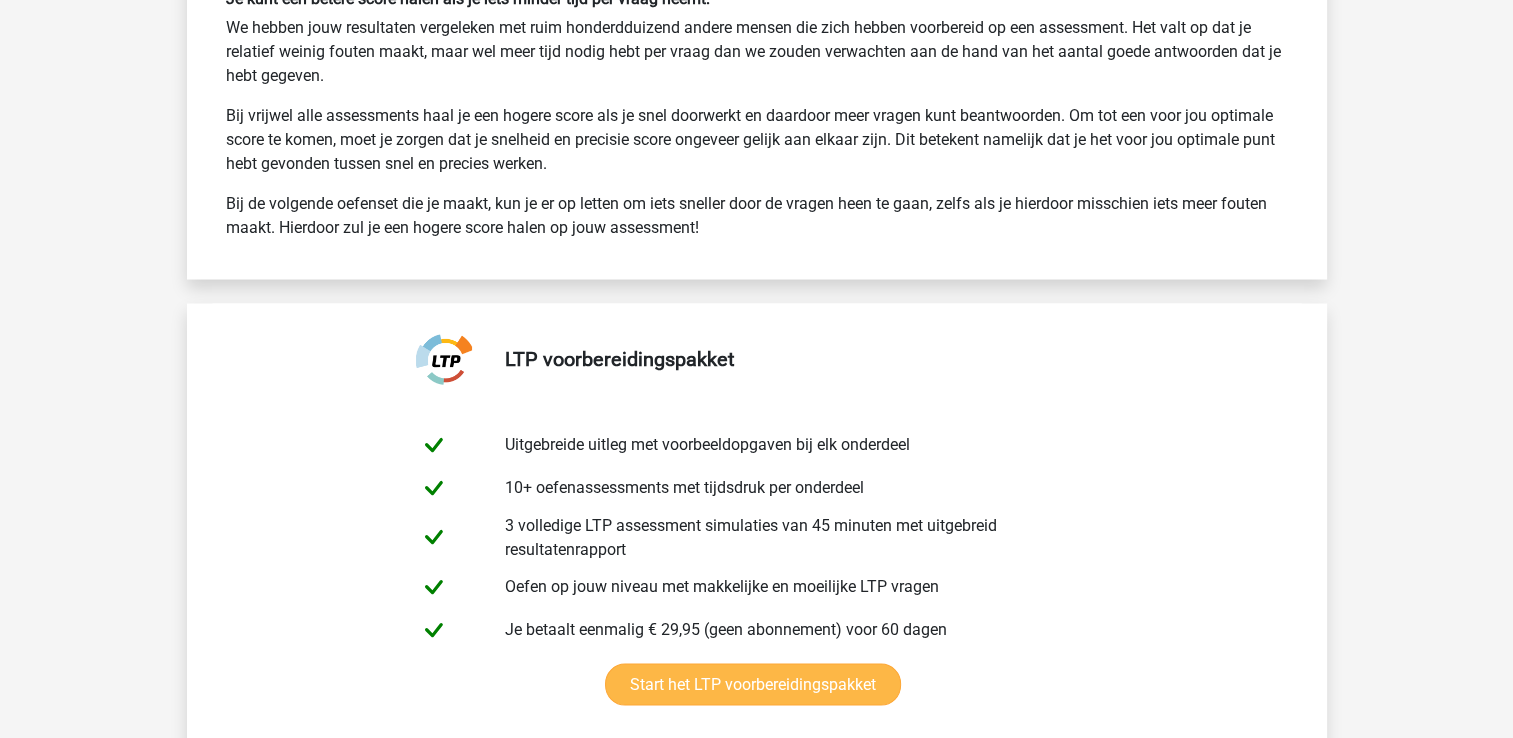 scroll, scrollTop: 3900, scrollLeft: 0, axis: vertical 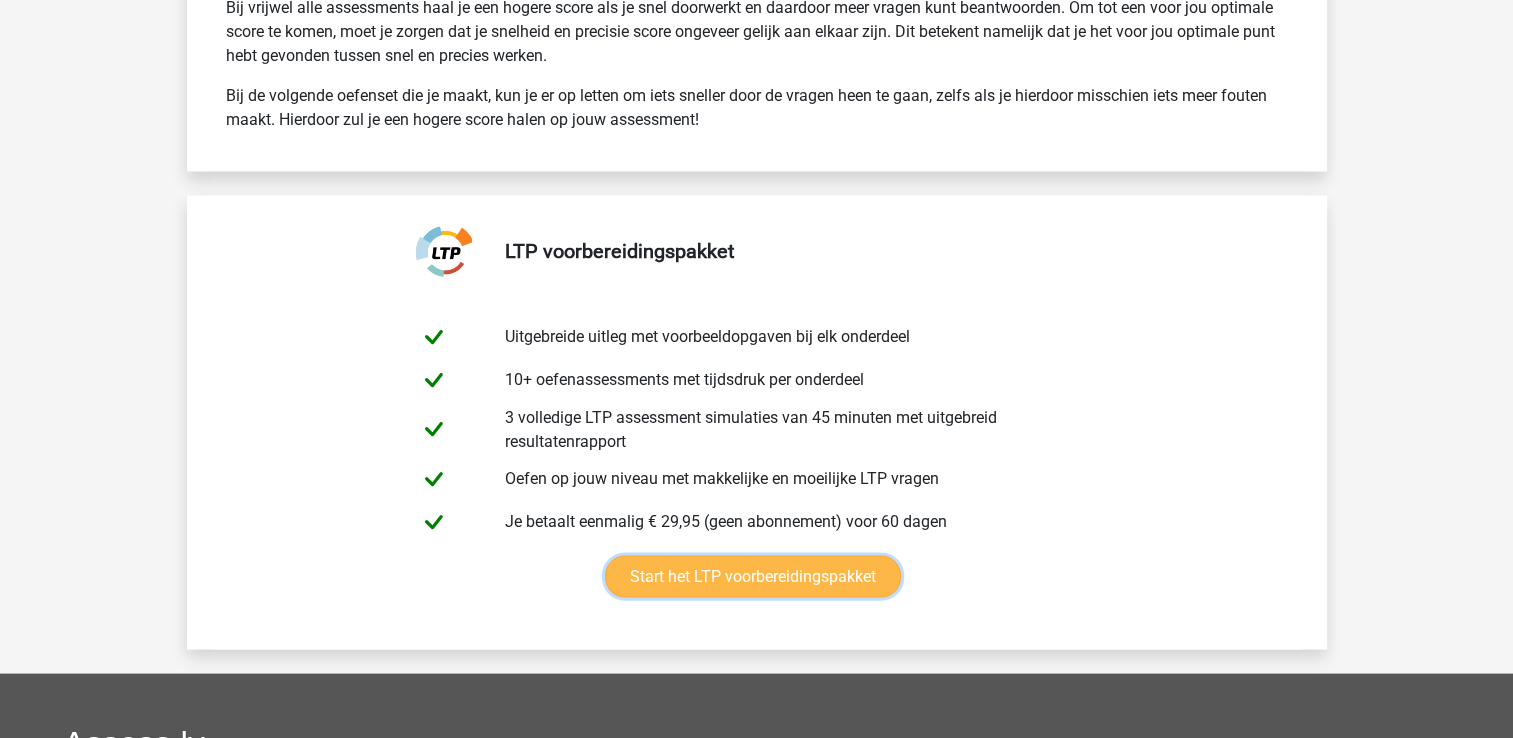 click on "Start het LTP voorbereidingspakket" at bounding box center [753, 577] 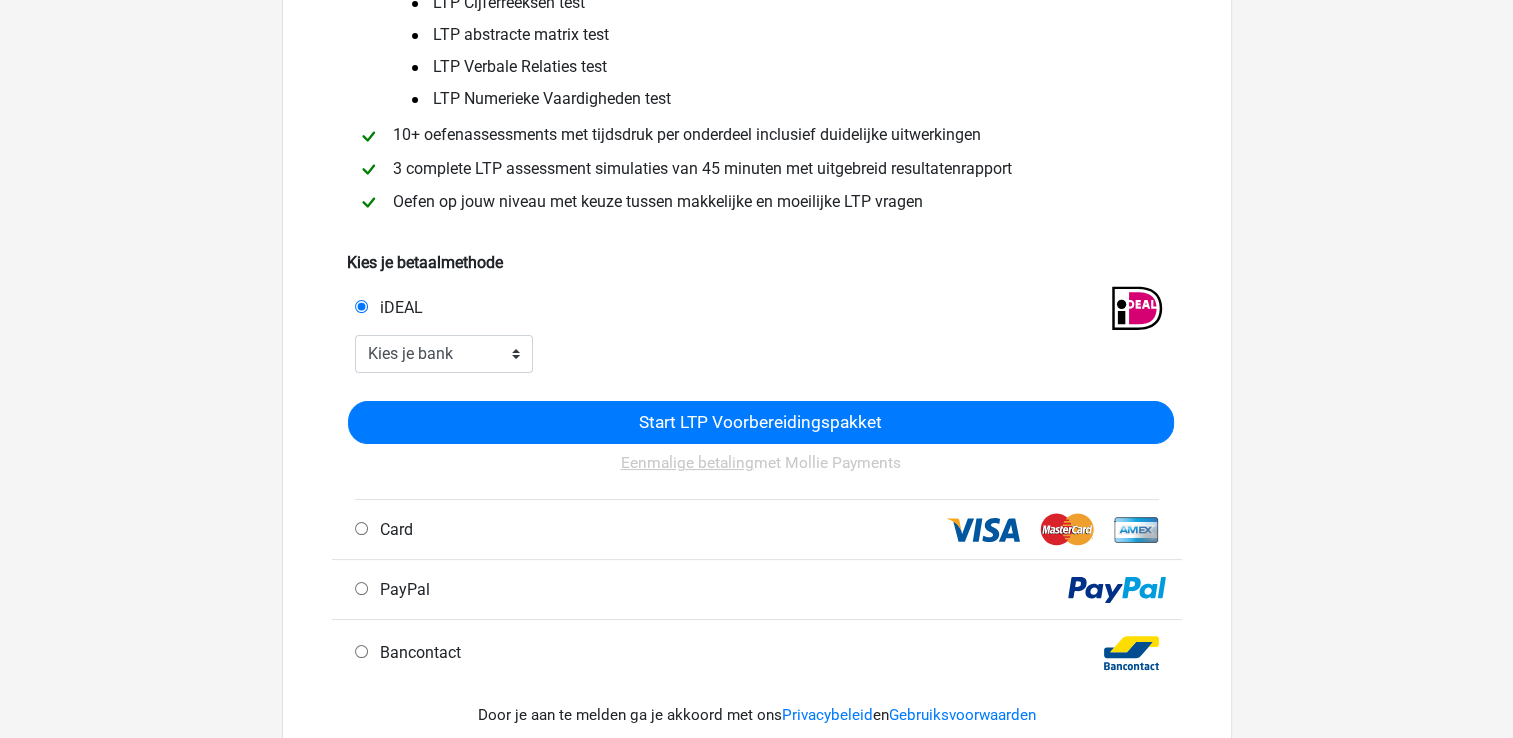 scroll, scrollTop: 0, scrollLeft: 0, axis: both 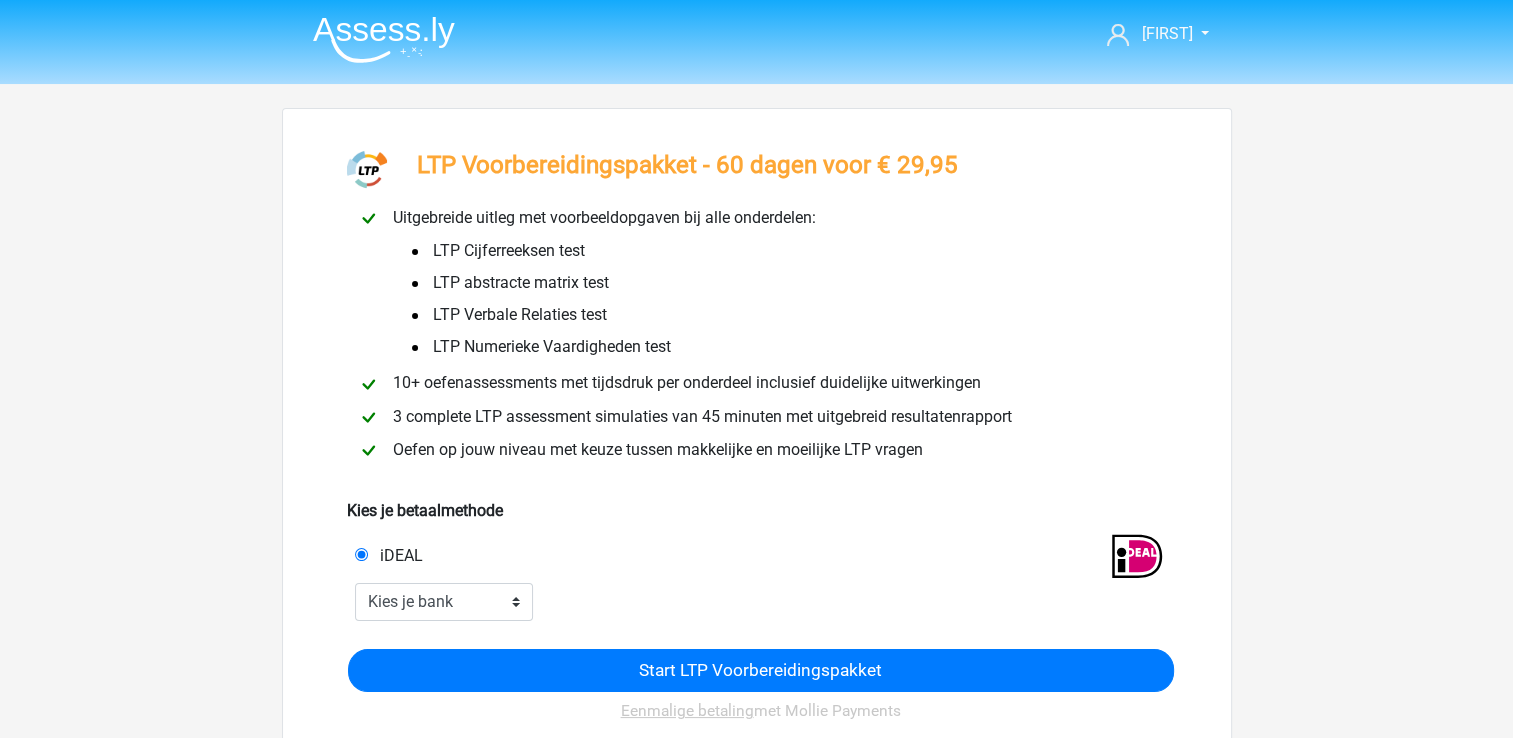click at bounding box center (384, 39) 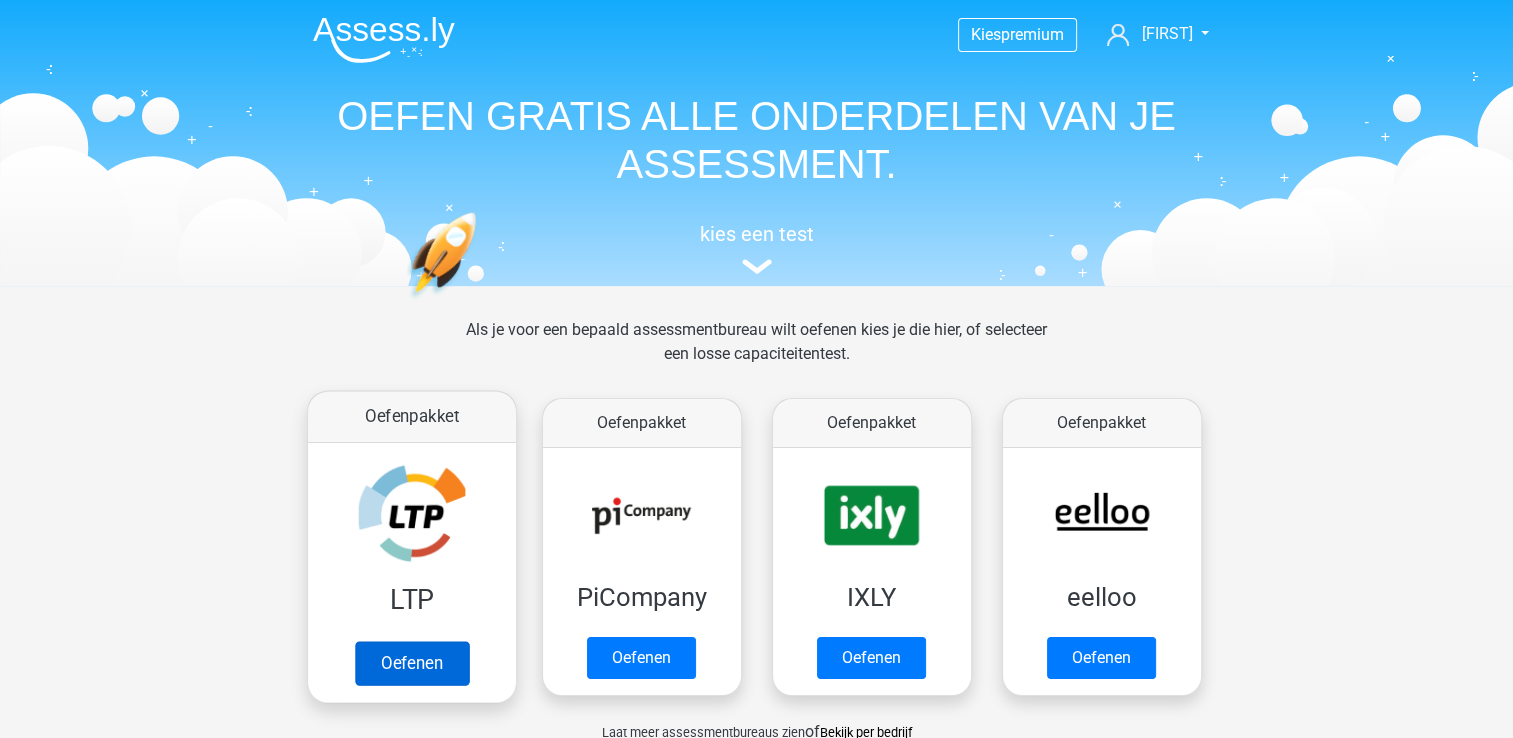 scroll, scrollTop: 100, scrollLeft: 0, axis: vertical 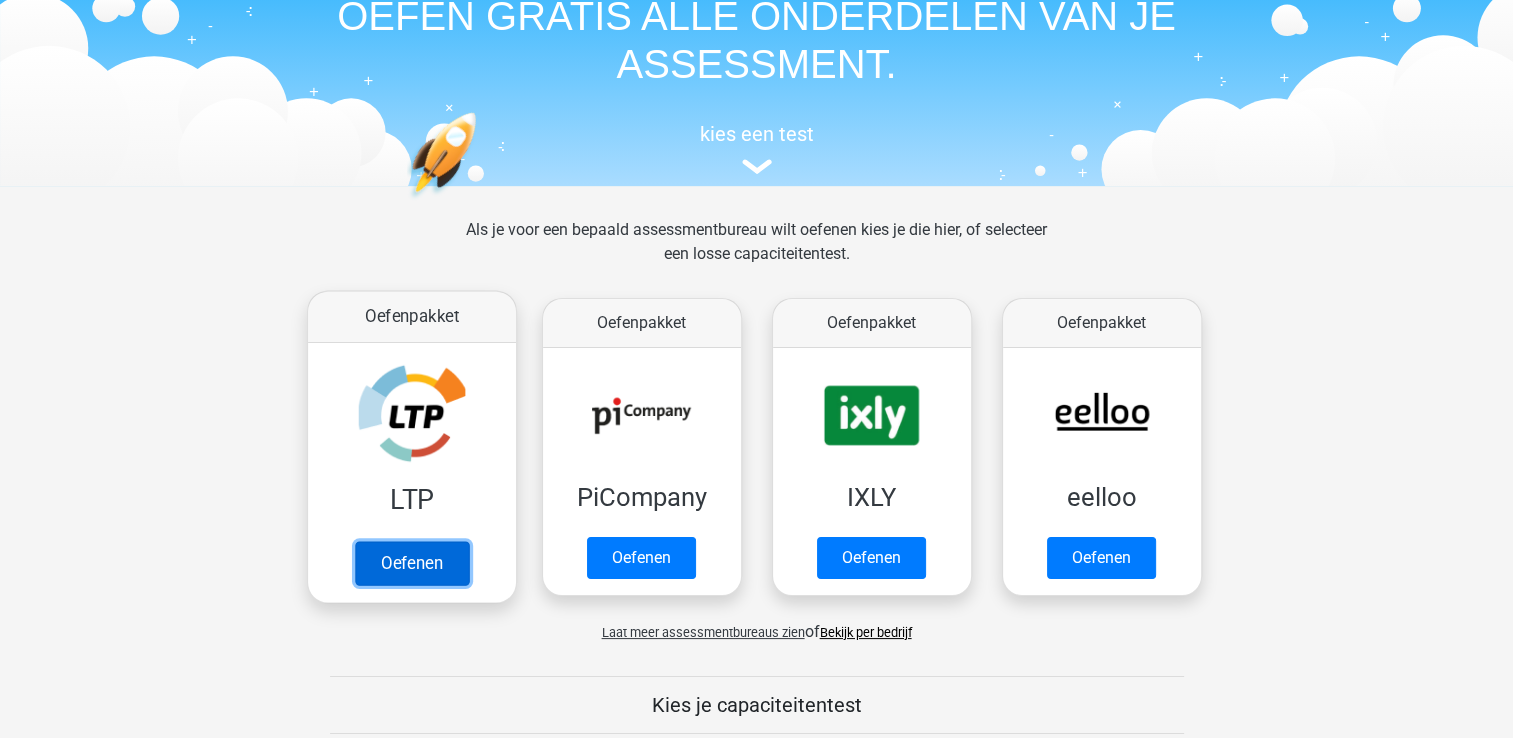 click on "Oefenen" at bounding box center (411, 563) 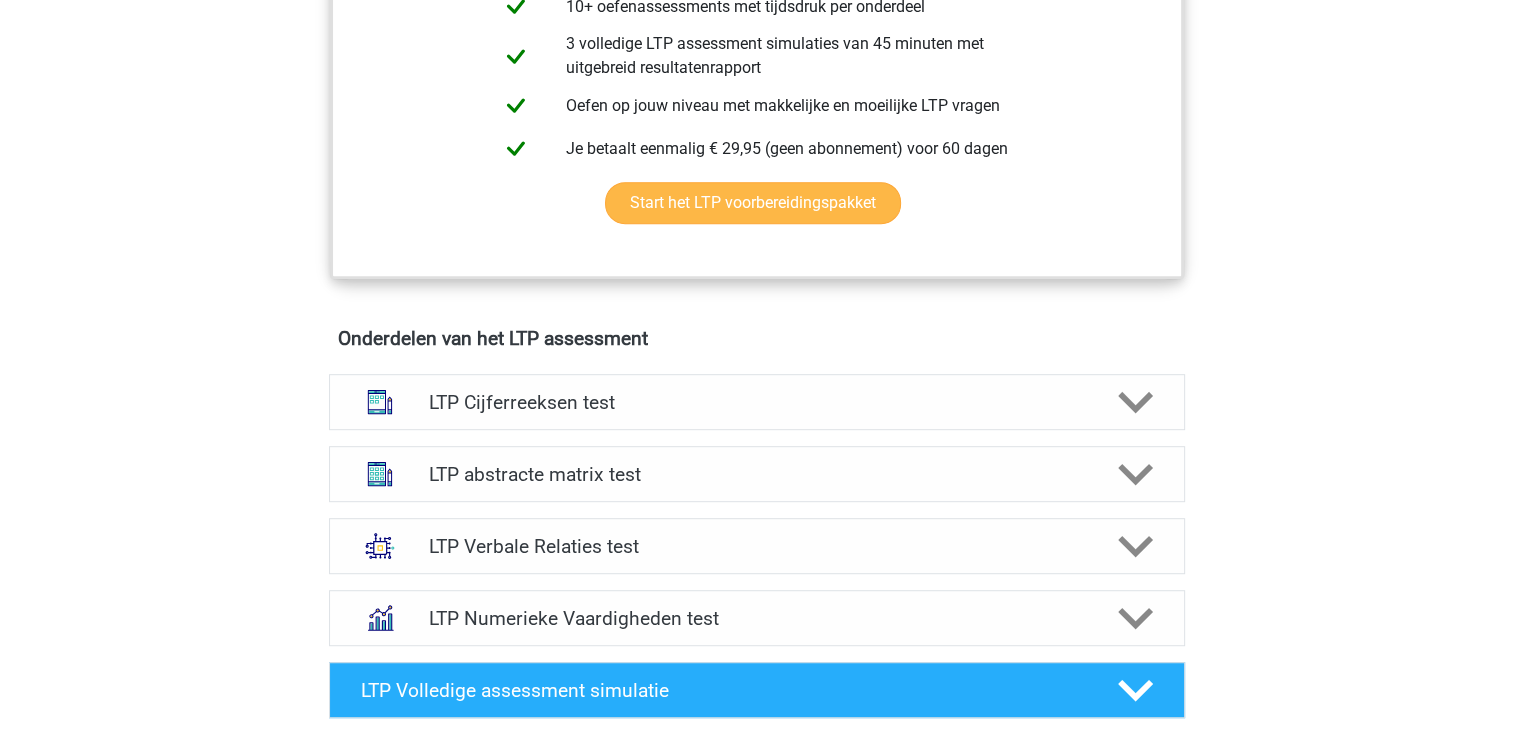 scroll, scrollTop: 1000, scrollLeft: 0, axis: vertical 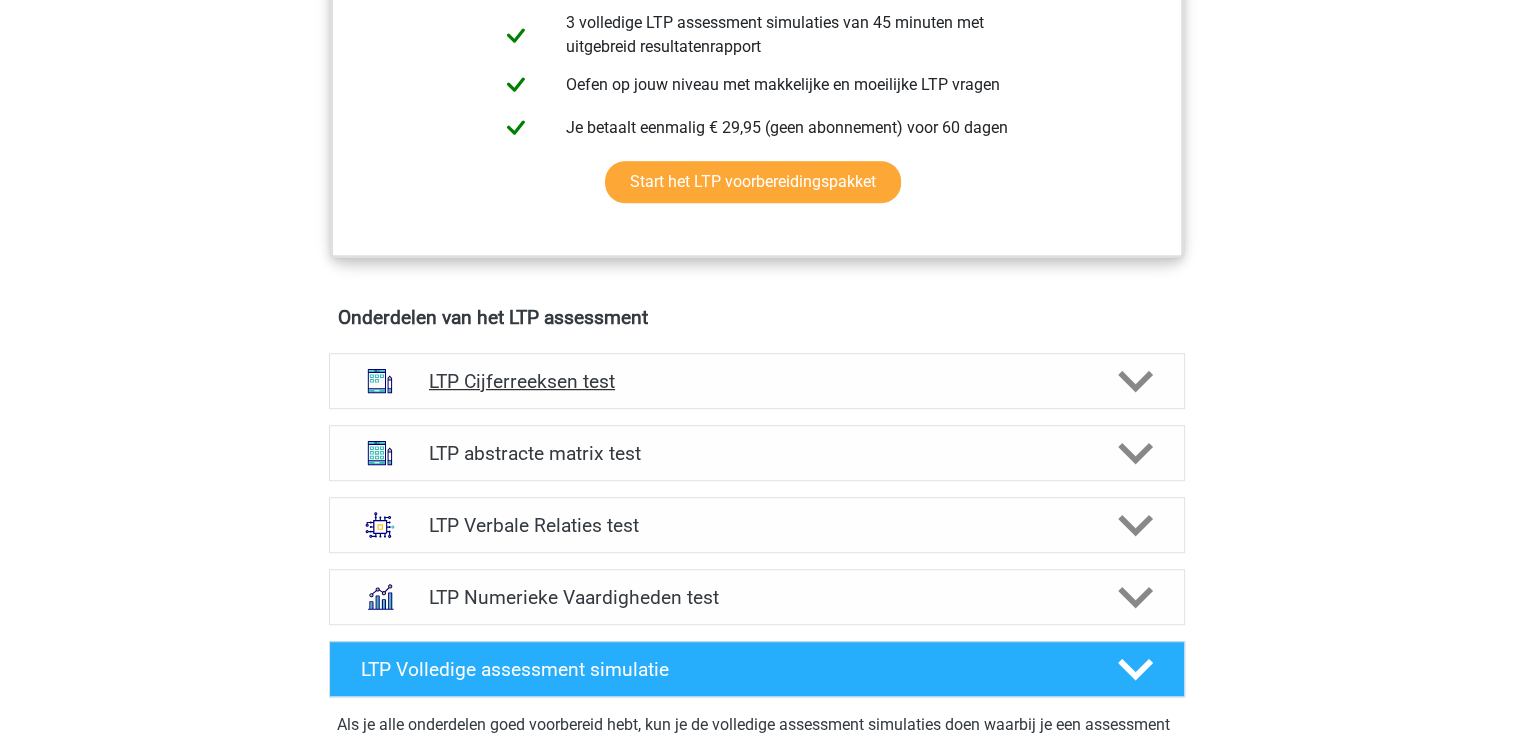 click on "LTP Cijferreeksen test" at bounding box center (757, 381) 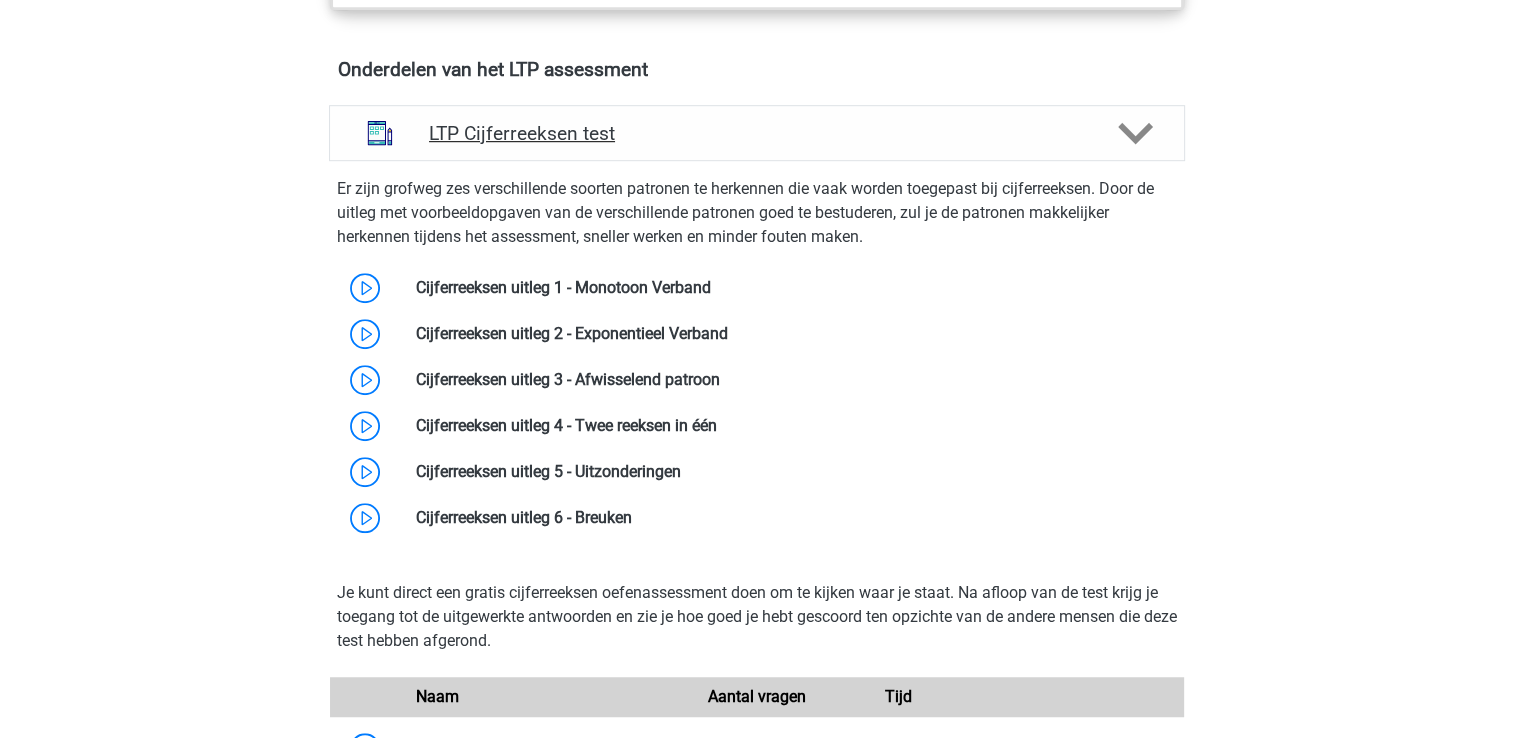scroll, scrollTop: 1200, scrollLeft: 0, axis: vertical 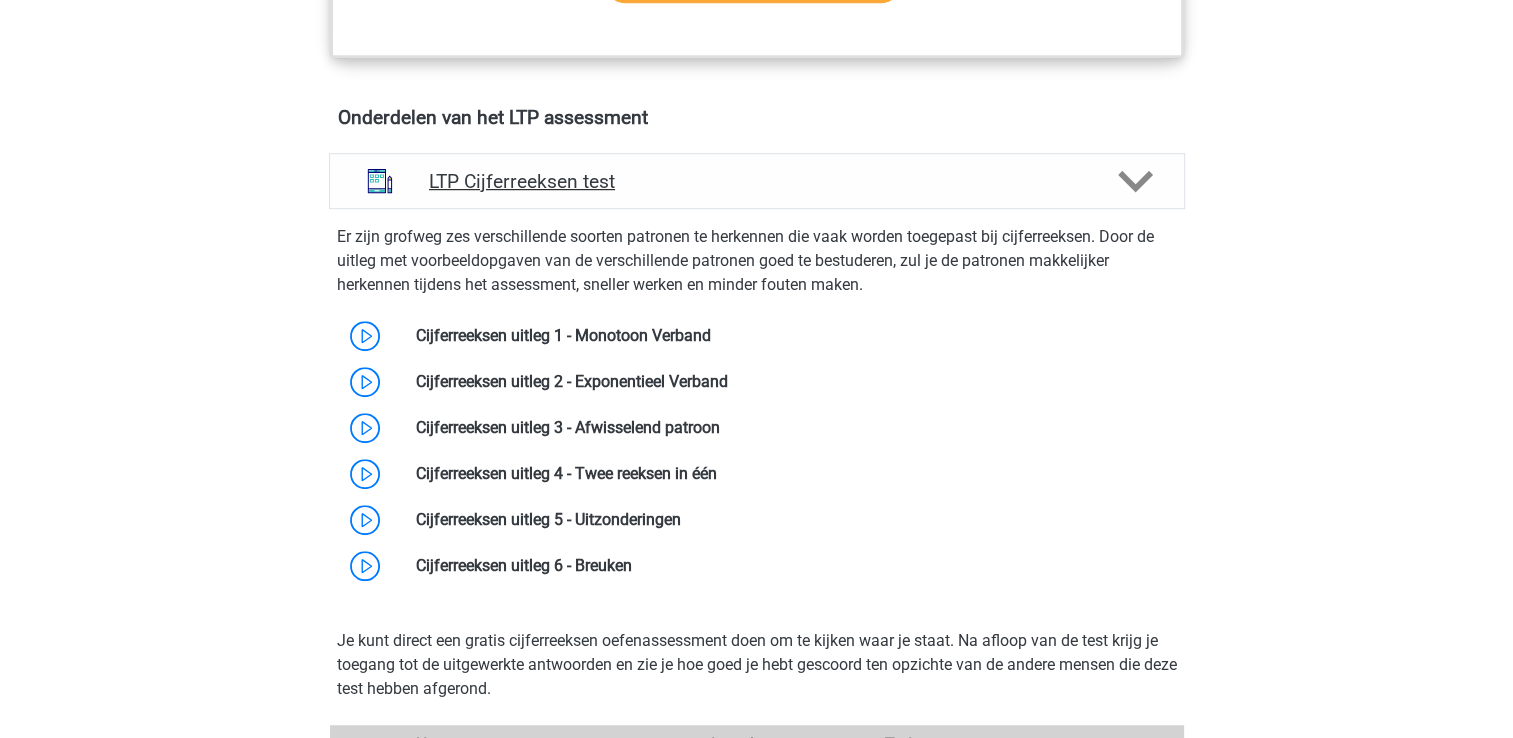 click 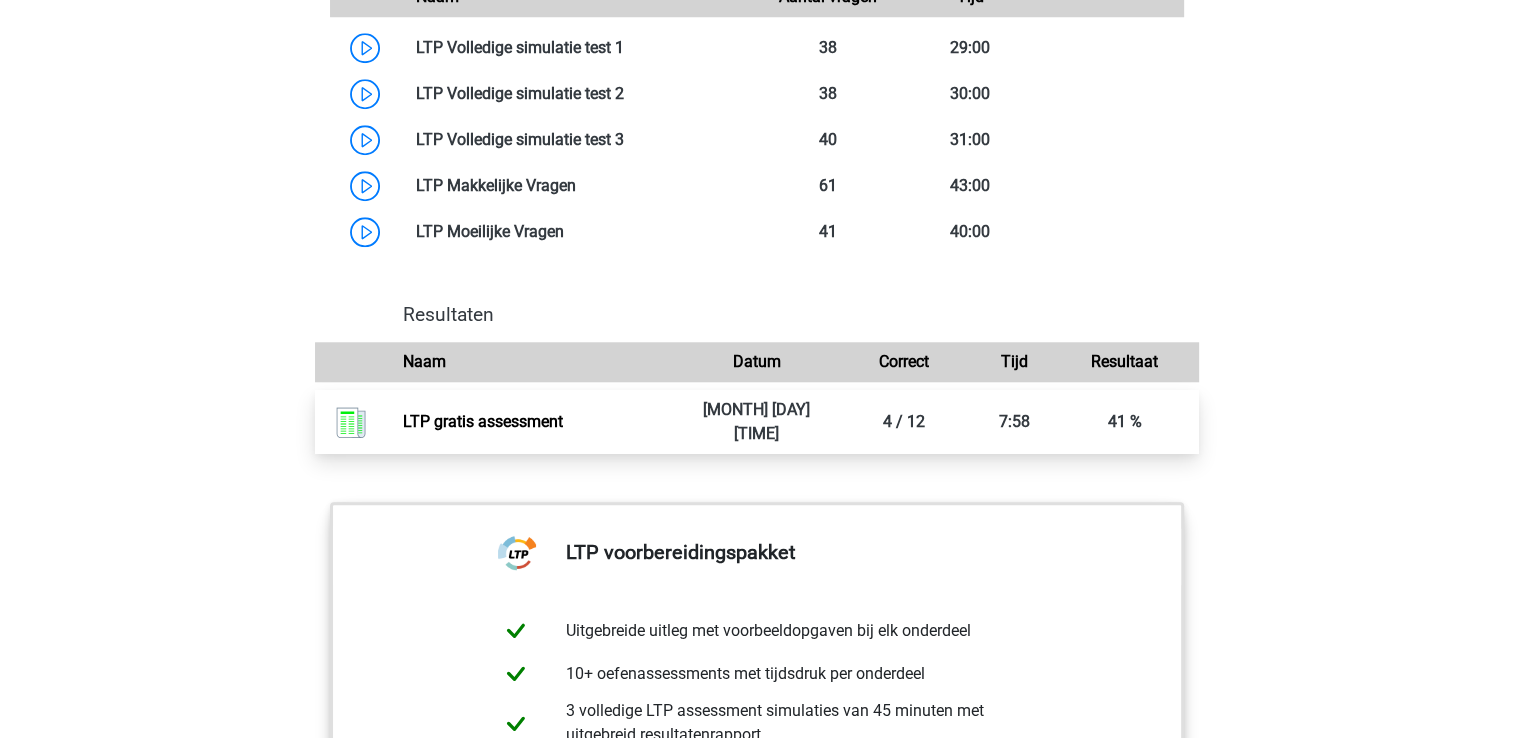 scroll, scrollTop: 2000, scrollLeft: 0, axis: vertical 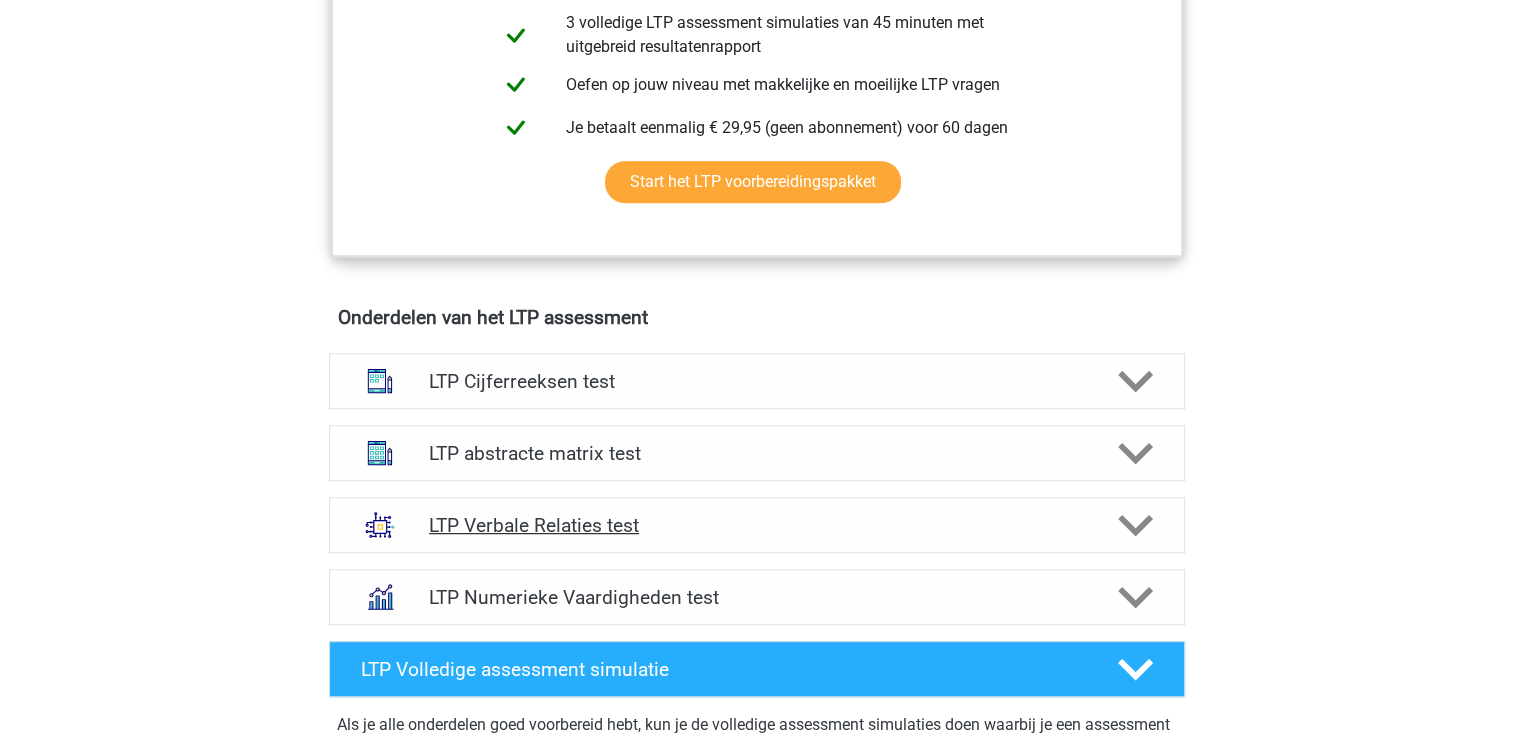 click on "LTP Verbale Relaties test" at bounding box center (757, 525) 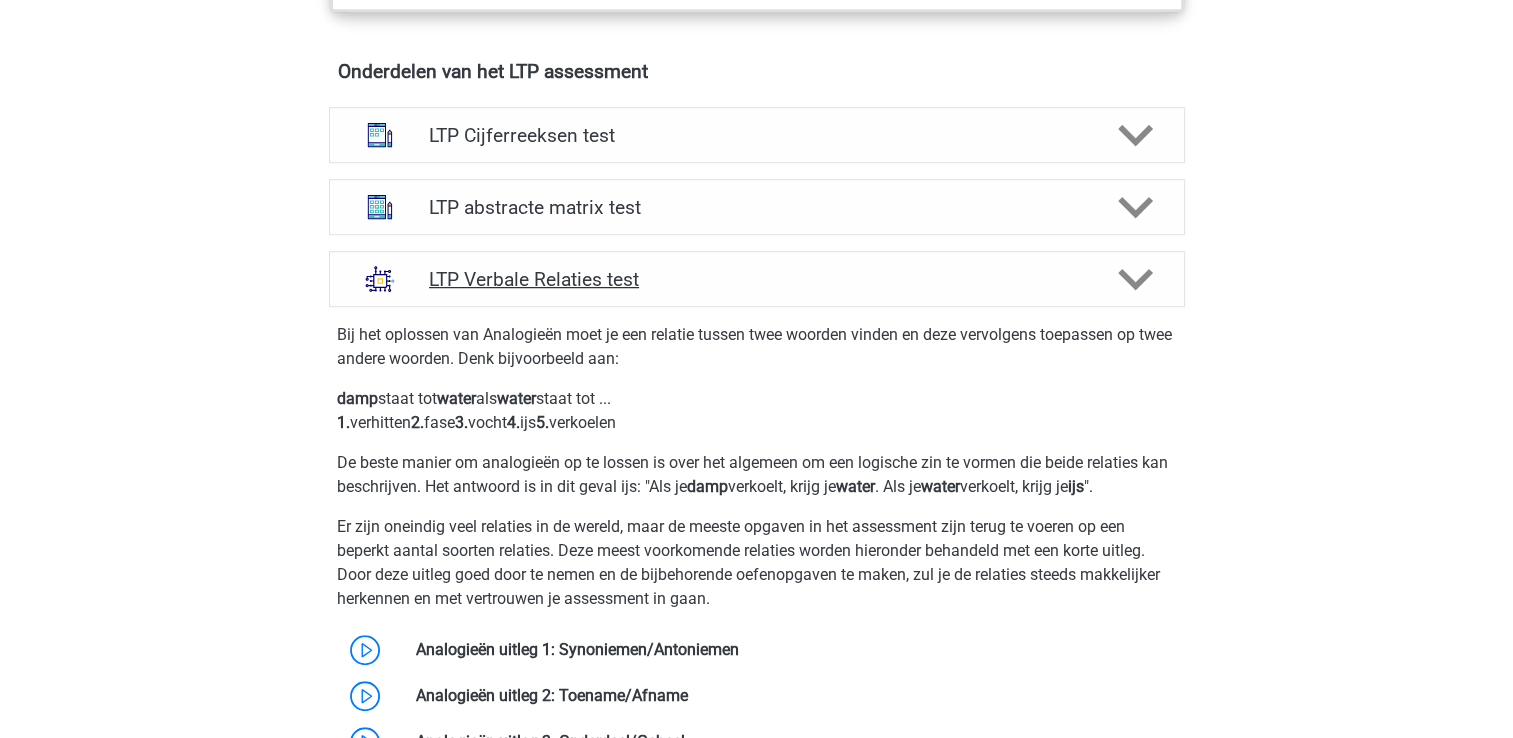 scroll, scrollTop: 1200, scrollLeft: 0, axis: vertical 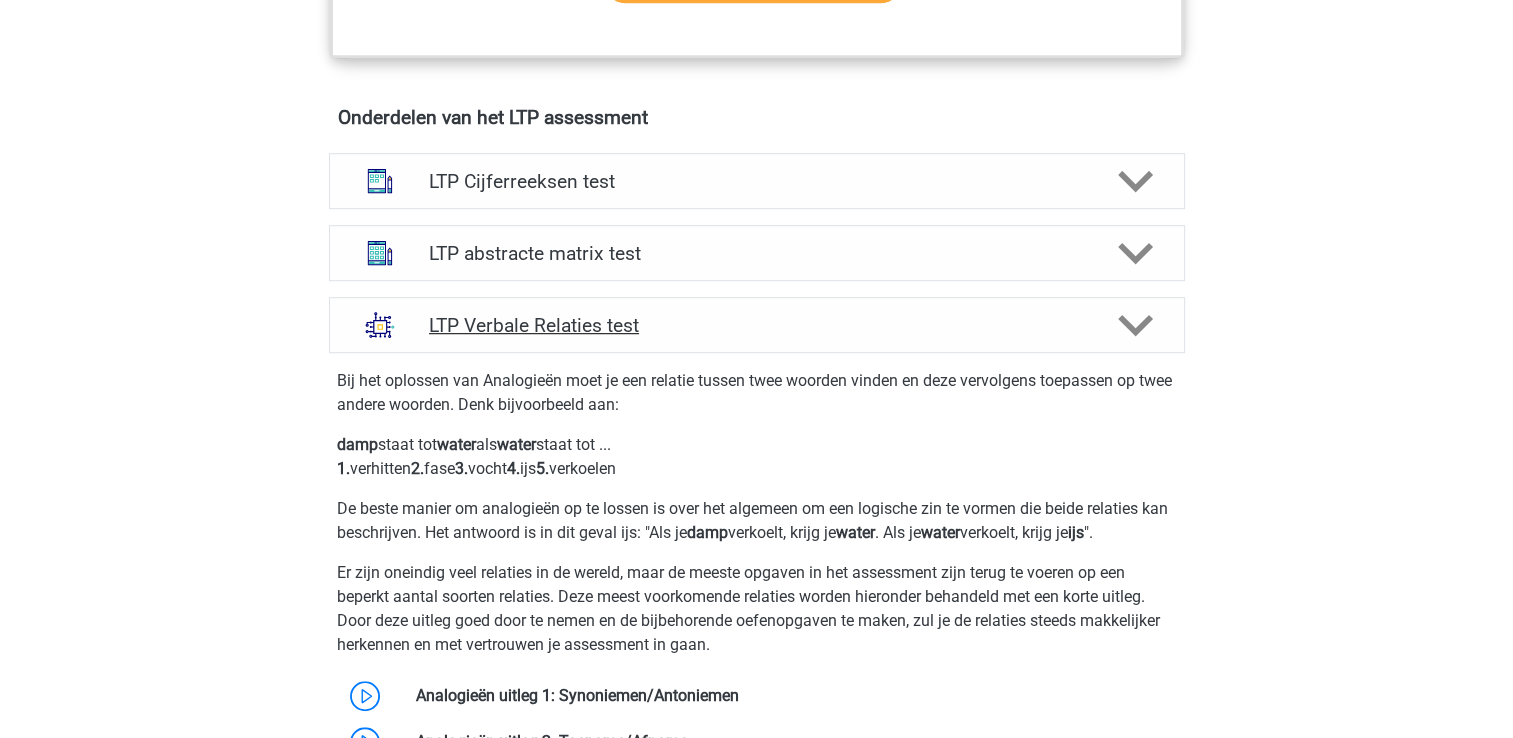 click on "LTP Verbale Relaties test" at bounding box center [756, 325] 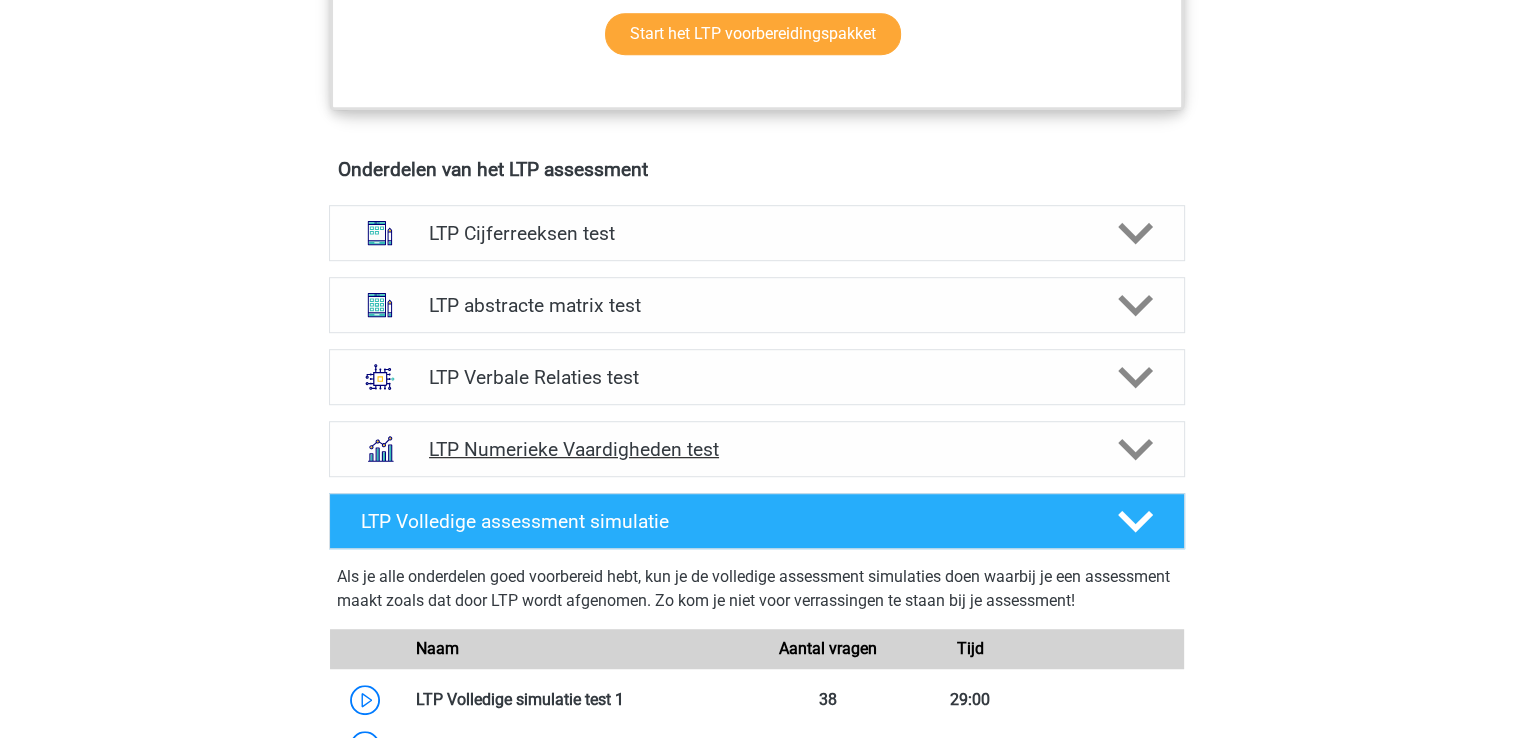 scroll, scrollTop: 1100, scrollLeft: 0, axis: vertical 